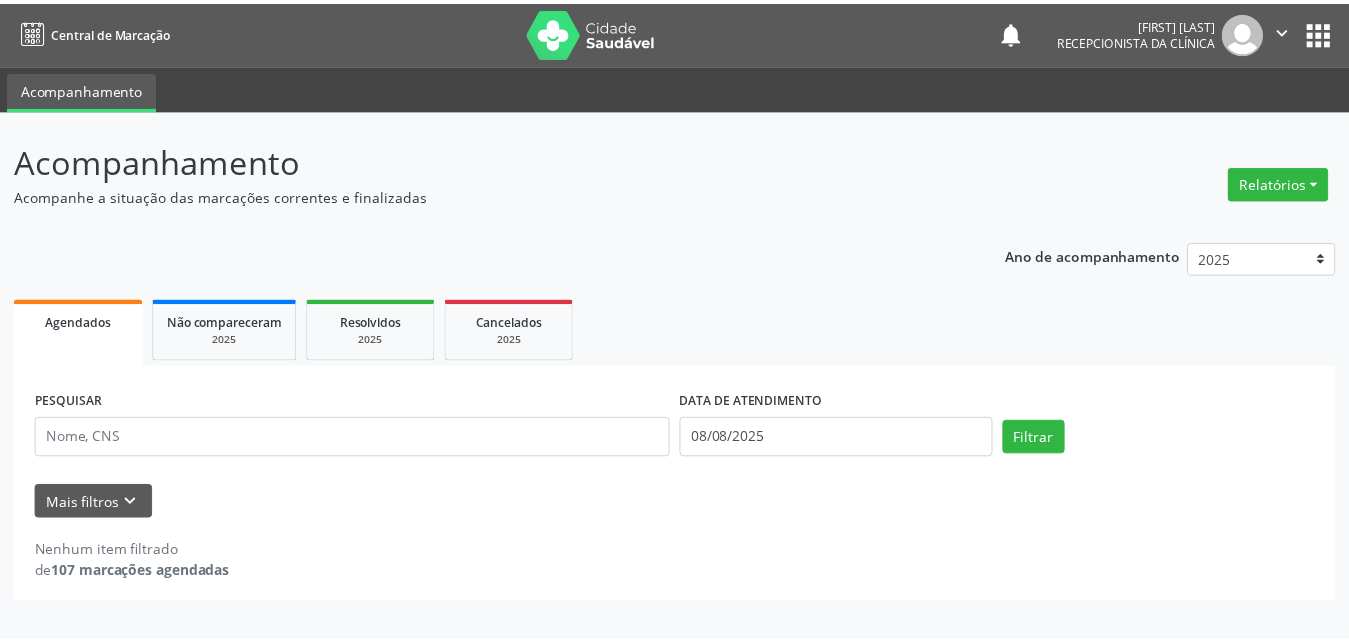 scroll, scrollTop: 0, scrollLeft: 0, axis: both 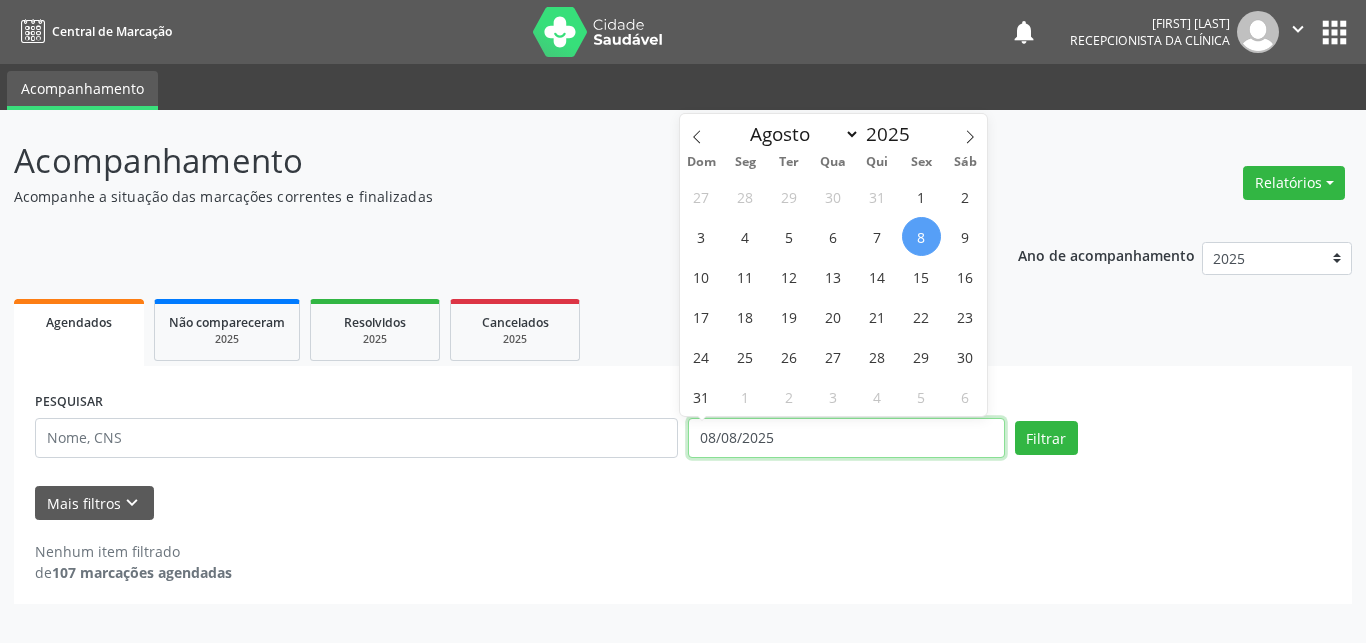 click on "08/08/2025" at bounding box center [846, 438] 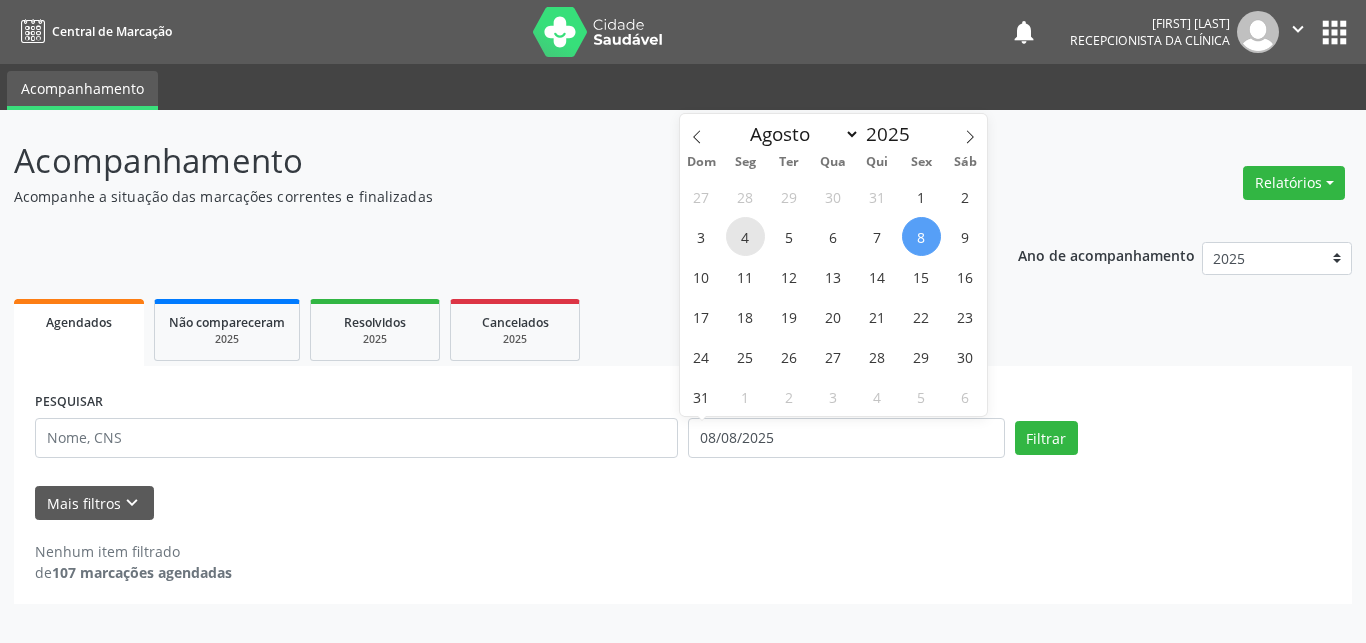 click on "4" at bounding box center (745, 236) 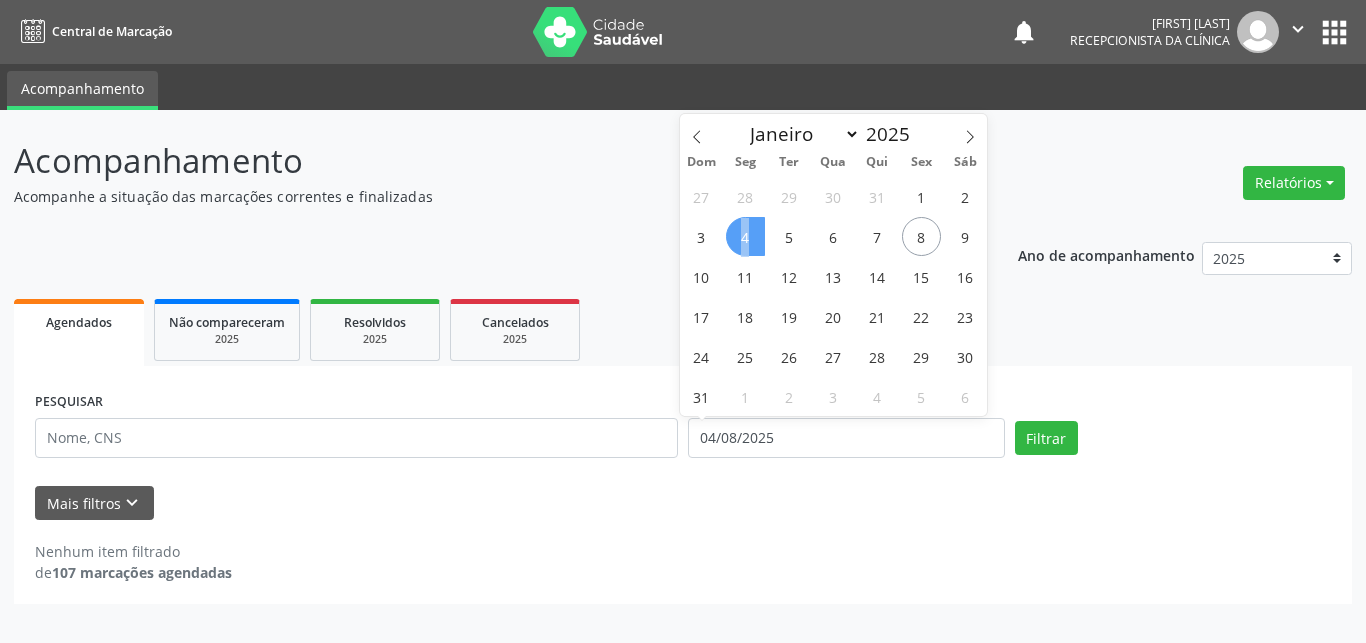 click on "4" at bounding box center [745, 236] 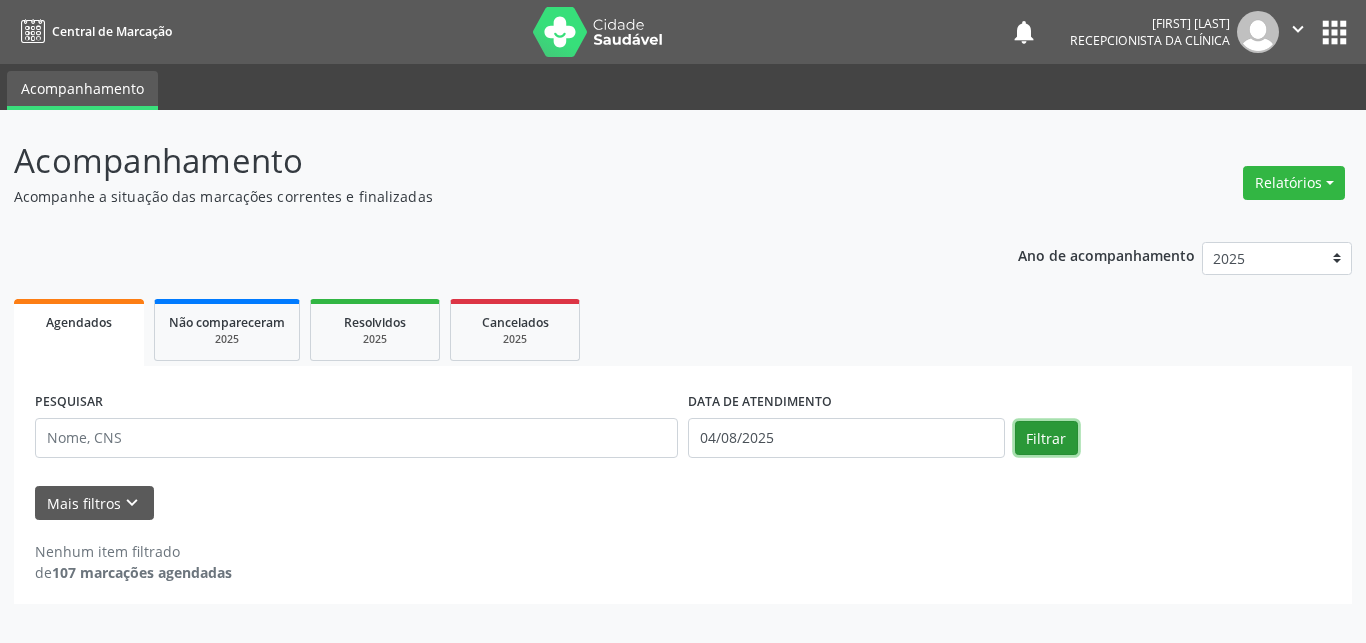 click on "Filtrar" at bounding box center [1046, 438] 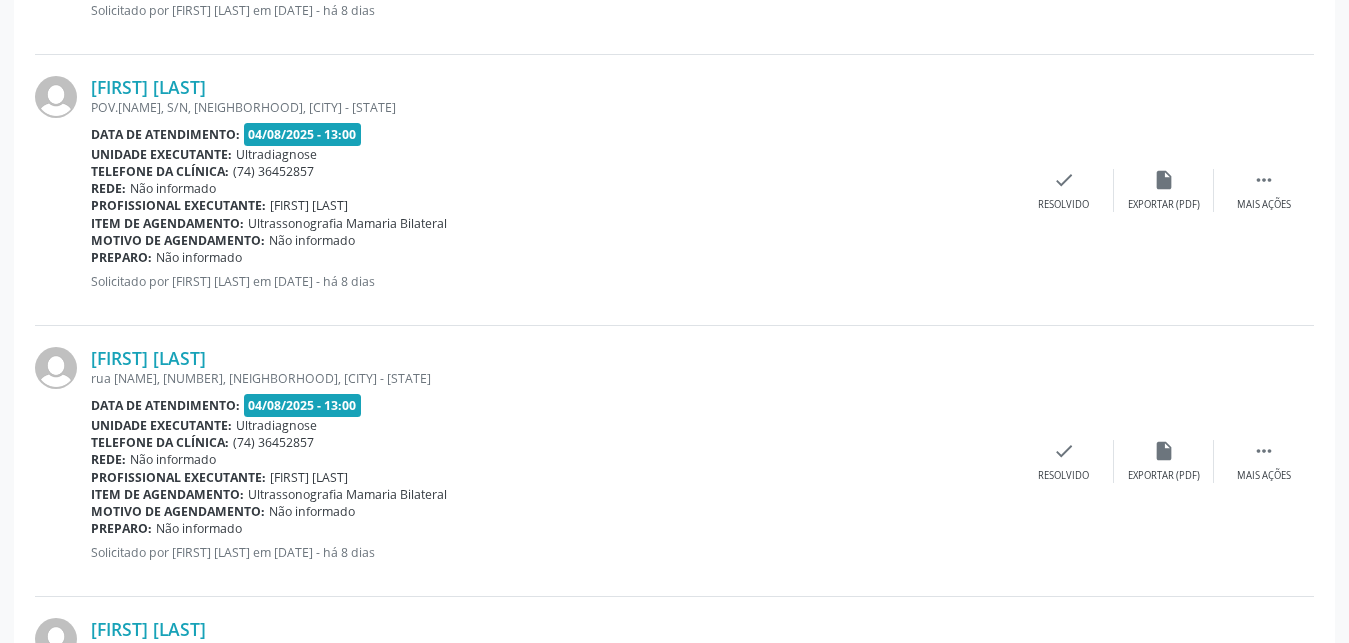 scroll, scrollTop: 3766, scrollLeft: 0, axis: vertical 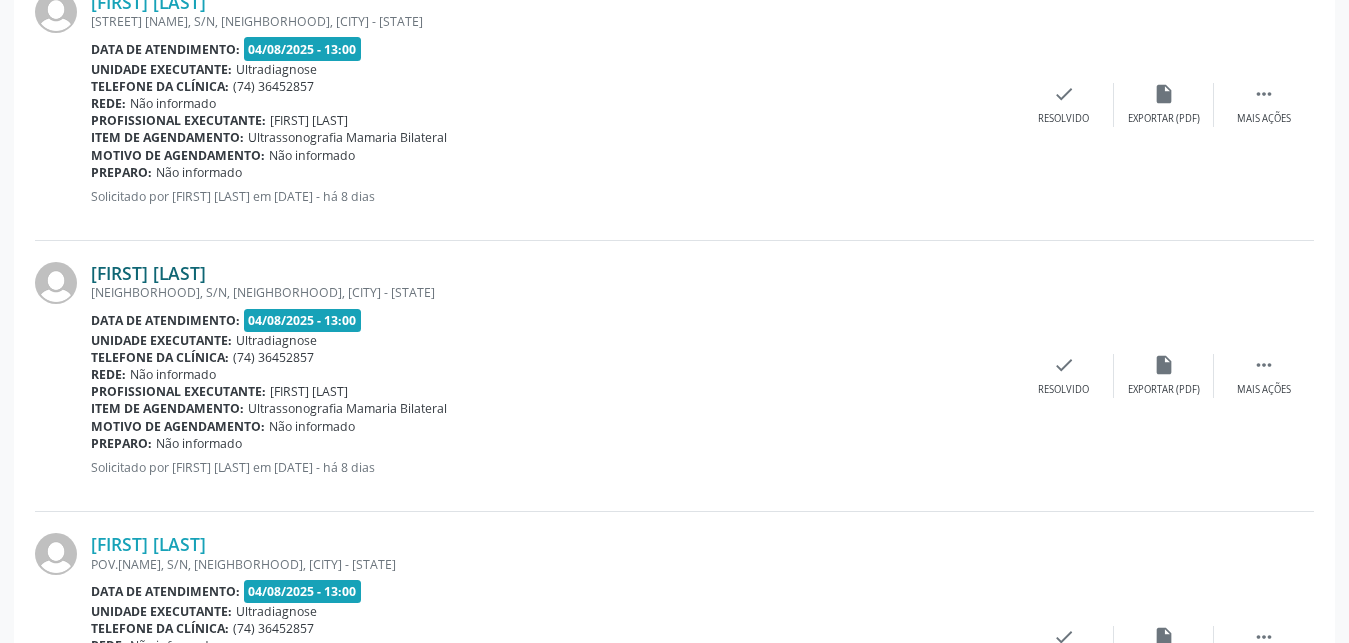 click on "[FIRST] [LAST]
[STREET] [NAME], S/N, [NEIGHBORHOOD], [CITY] - [STATE]
Data de atendimento:
[DATE] - 07:45
Unidade executante:
Ultradiagnose
Telefone da clínica:
(74) [PHONE]
Rede:
Não informado
Profissional executante:
[FIRST] [LAST]
Item de agendamento:
Ultrassonografia de Abdomen Total
Motivo de agendamento:
Não informado
Preparo:
Não informado
Solicitado por [FIRST] [LAST] em [DATE] - há 8 dias

Mais ações
insert_drive_file
Exportar (PDF)
check
Resolvido
[FIRST] [LAST]
RUA [NAME], [NUMBER], [NEIGHBORHOOD], [CITY] - [STATE]
Data de atendimento:
[DATE] - 07:45
Unidade executante:
Ultradiagnose
Telefone da clínica:
(74) [PHONE]
Rede:
Não informado" at bounding box center [674, -167] 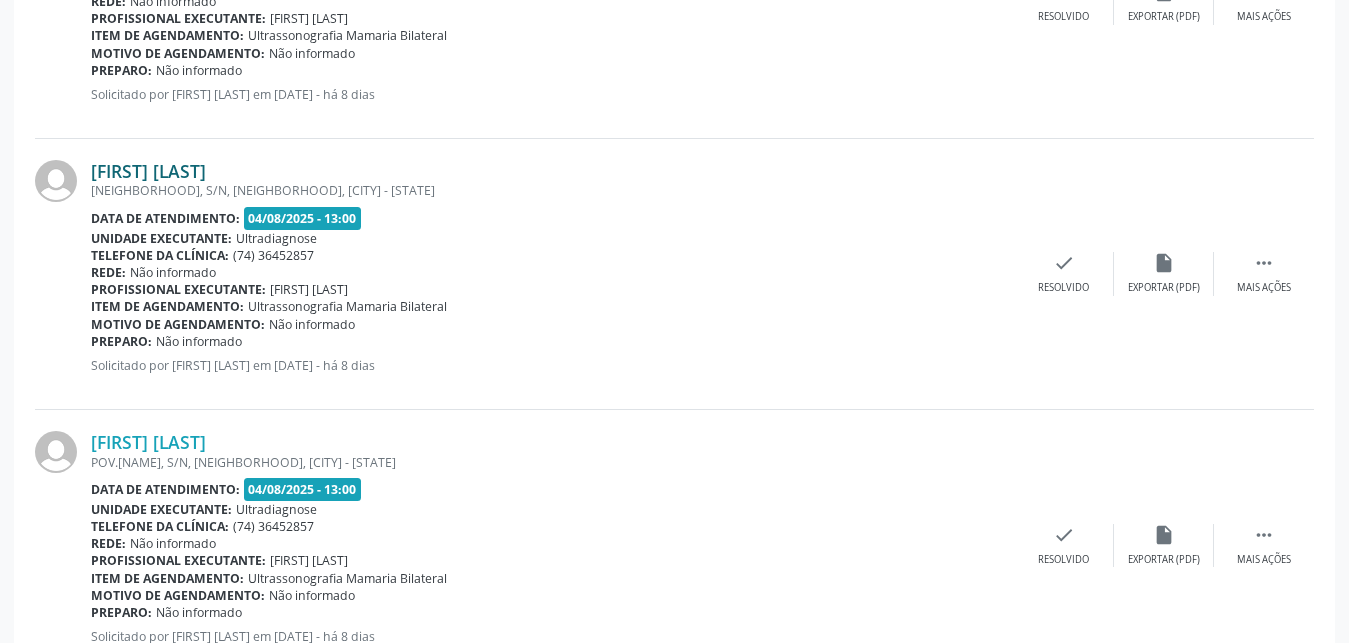 scroll, scrollTop: 2799, scrollLeft: 0, axis: vertical 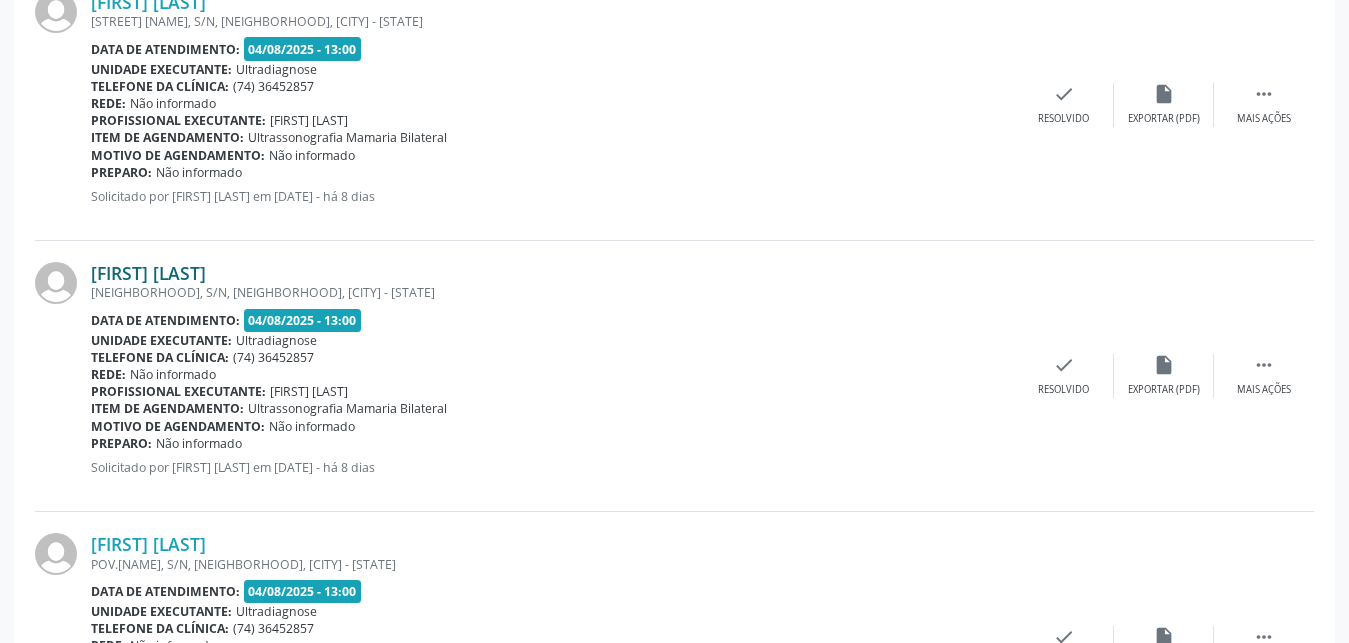 click on "[FIRST] [LAST]
[STREET] [NAME], S/N, [NEIGHBORHOOD], [CITY] - [STATE]
Data de atendimento:
[DATE] - 07:45
Unidade executante:
Ultradiagnose
Telefone da clínica:
(74) [PHONE]
Rede:
Não informado
Profissional executante:
[FIRST] [LAST]
Item de agendamento:
Ultrassonografia de Abdomen Total
Motivo de agendamento:
Não informado
Preparo:
Não informado
Solicitado por [FIRST] [LAST] em [DATE] - há 8 dias

Mais ações
insert_drive_file
Exportar (PDF)
check
Resolvido
[FIRST] [LAST]
RUA [NAME], [NUMBER], [NEIGHBORHOOD], [CITY] - [STATE]
Data de atendimento:
[DATE] - 07:45
Unidade executante:
Ultradiagnose
Telefone da clínica:
(74) [PHONE]
Rede:
Não informado" at bounding box center (674, -167) 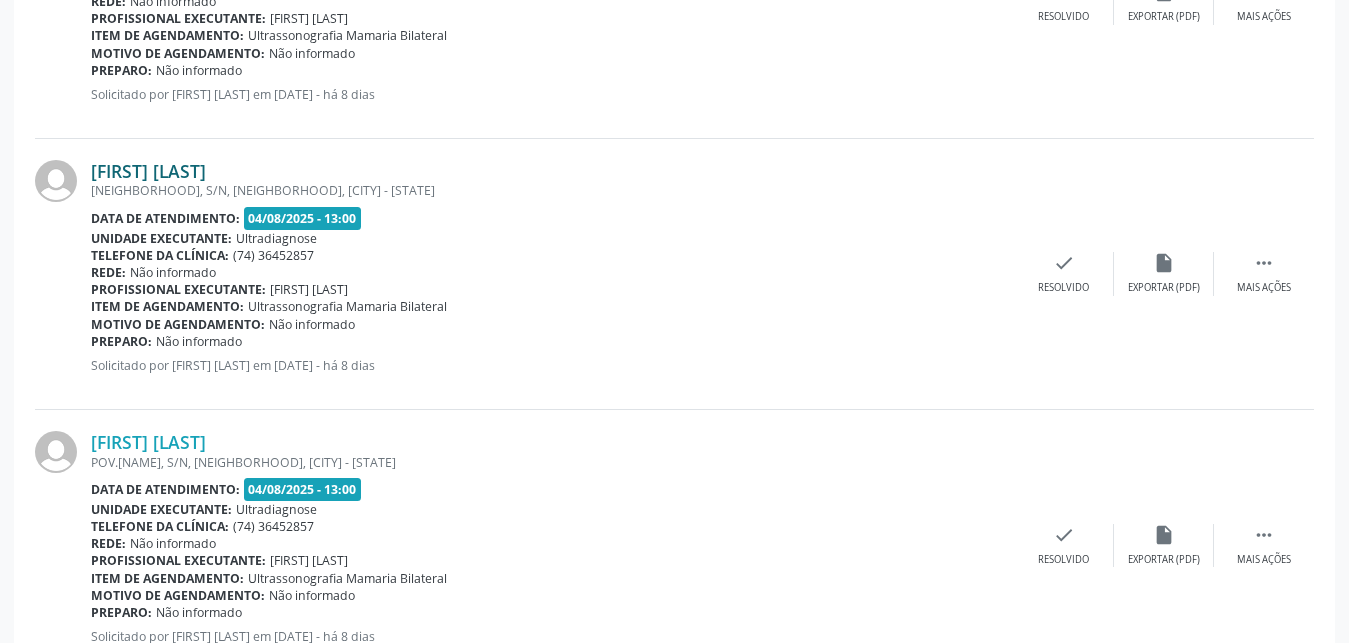 click on "Rede:
Não informado" at bounding box center (552, 272) 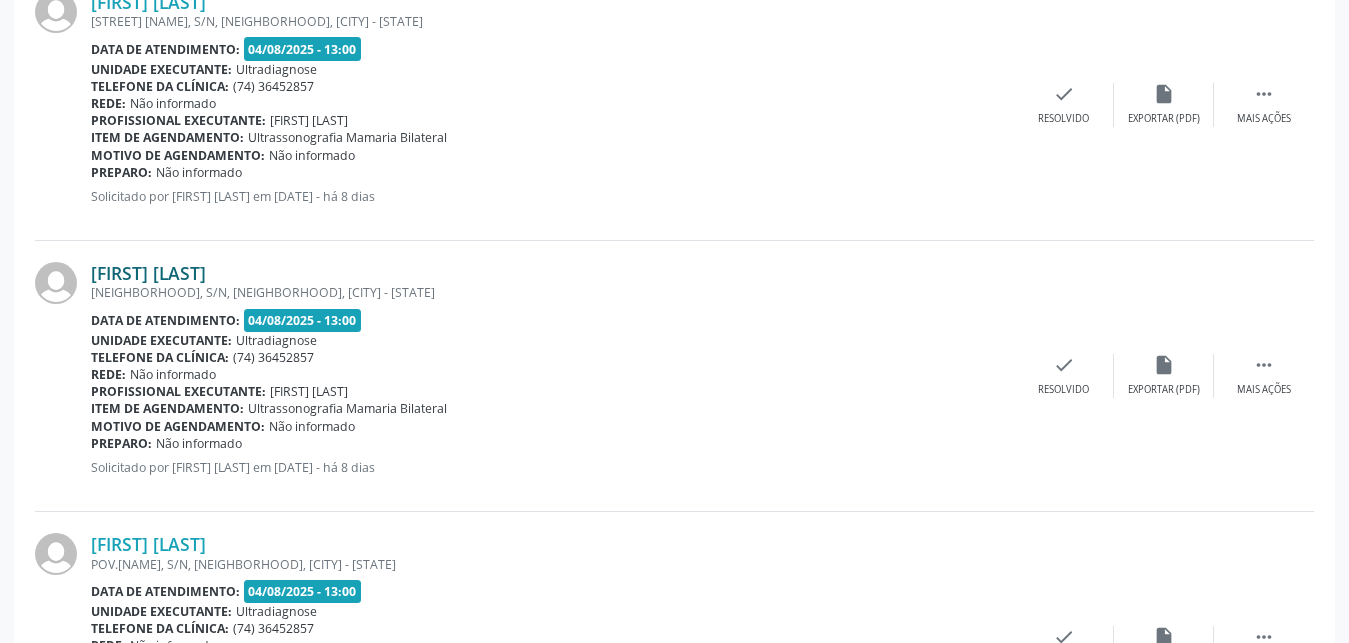 click on "Não informado" at bounding box center [199, 172] 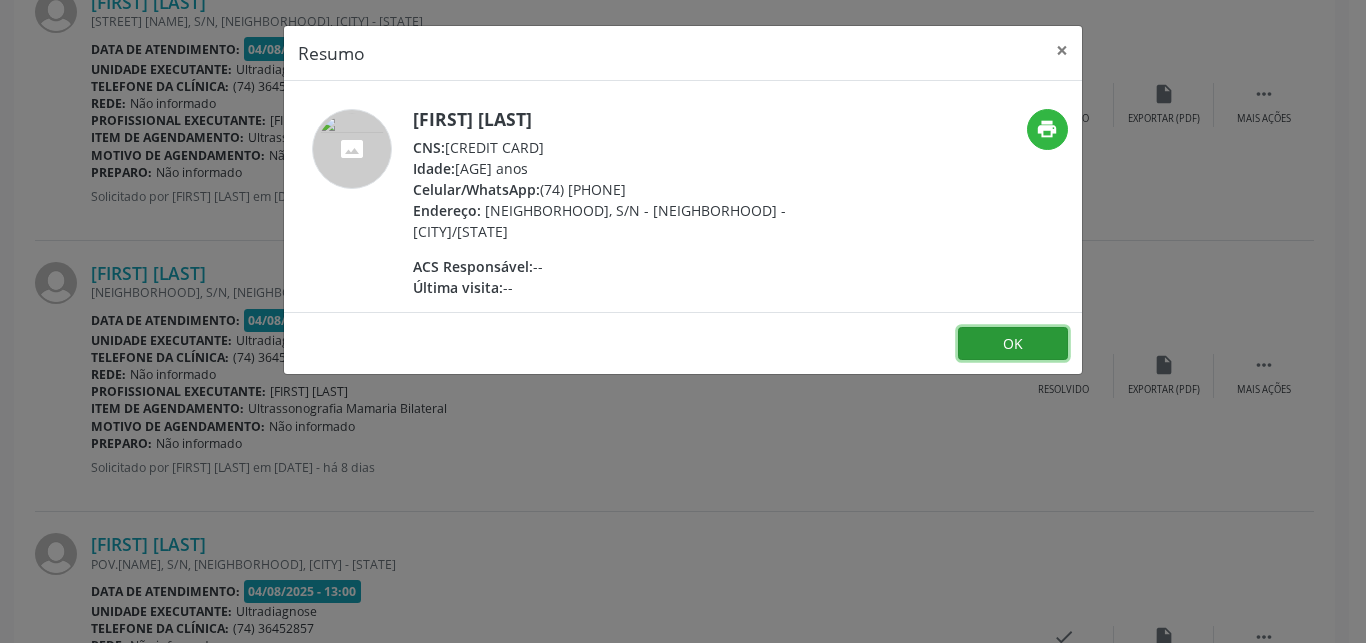 click on "OK" at bounding box center (1013, 344) 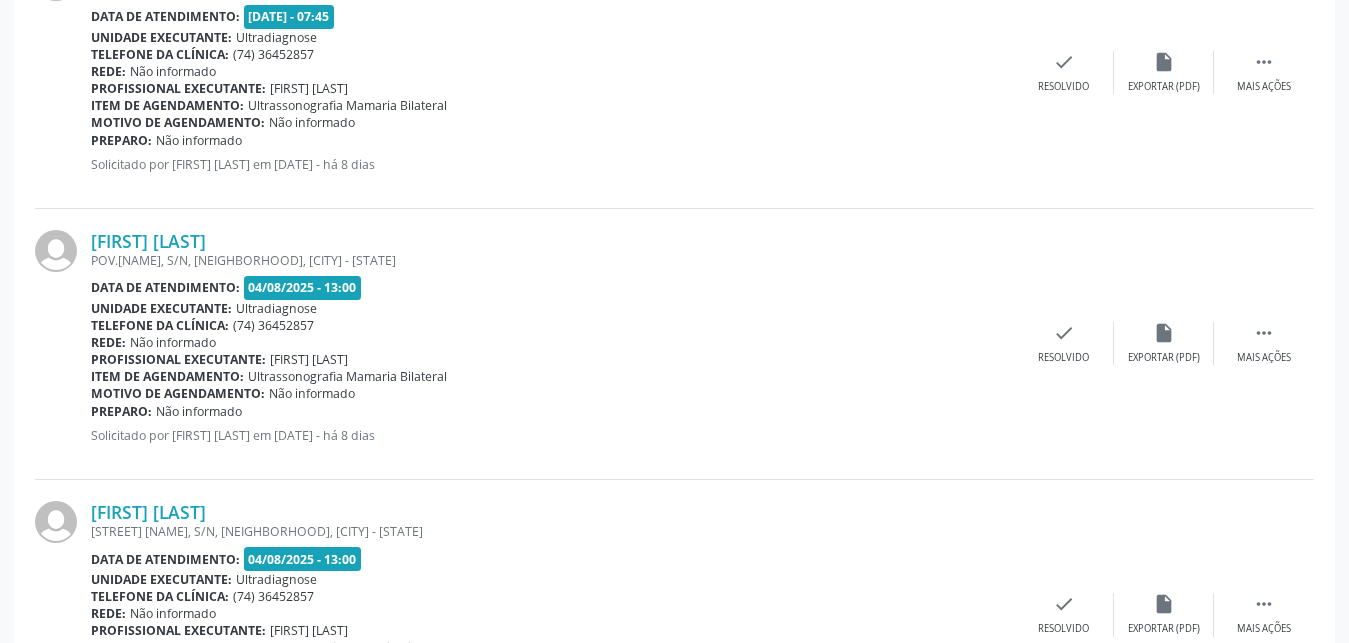 scroll, scrollTop: 2187, scrollLeft: 0, axis: vertical 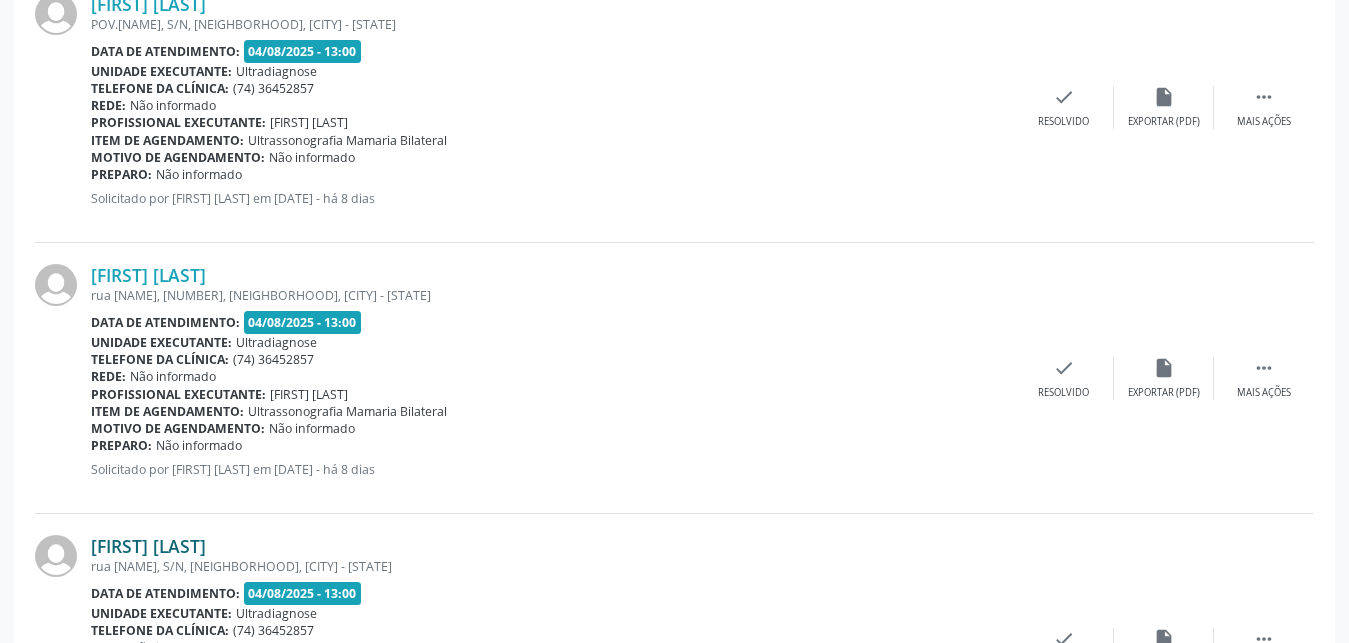 click on "[FIRST] [LAST]
[STREET] [NAME], S/N, [NEIGHBORHOOD], [CITY] - [STATE]
Data de atendimento:
[DATE] - 07:45
Unidade executante:
Ultradiagnose
Telefone da clínica:
(74) [PHONE]
Rede:
Não informado
Profissional executante:
[FIRST] [LAST]
Item de agendamento:
Ultrassonografia de Abdomen Total
Motivo de agendamento:
Não informado
Preparo:
Não informado
Solicitado por [FIRST] [LAST] em [DATE] - há 8 dias

Mais ações
insert_drive_file
Exportar (PDF)
check
Resolvido
[FIRST] [LAST]
RUA [NAME], [NUMBER], [NEIGHBORHOOD], [CITY] - [STATE]
Data de atendimento:
[DATE] - 07:45
Unidade executante:
Ultradiagnose
Telefone da clínica:
(74) [PHONE]
Rede:
Não informado" at bounding box center [674, -707] 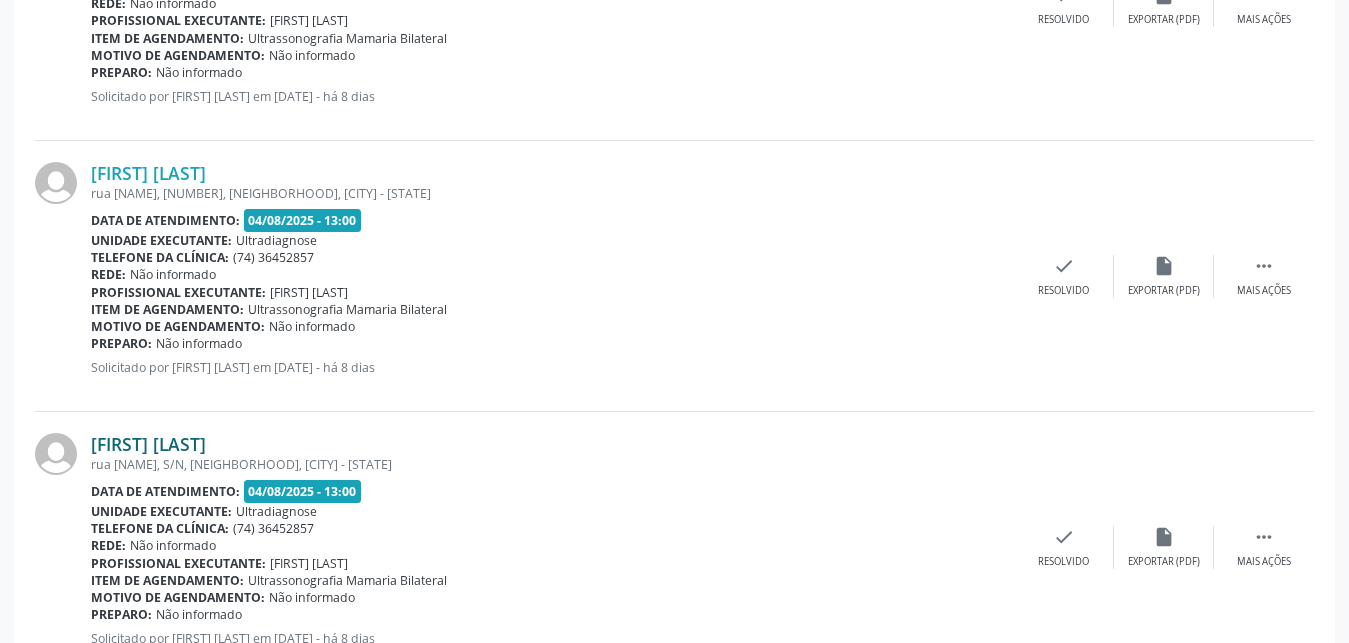 click on "[FIRST] [LAST]" at bounding box center [148, 444] 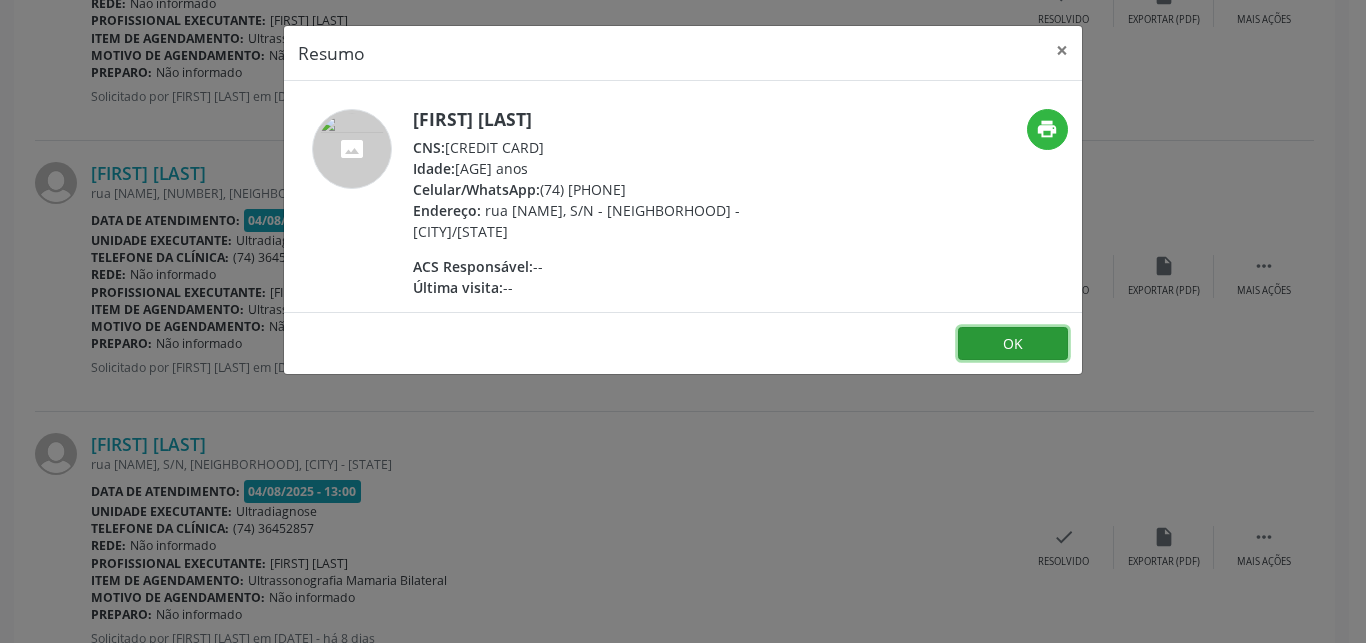 click on "OK" at bounding box center [1013, 344] 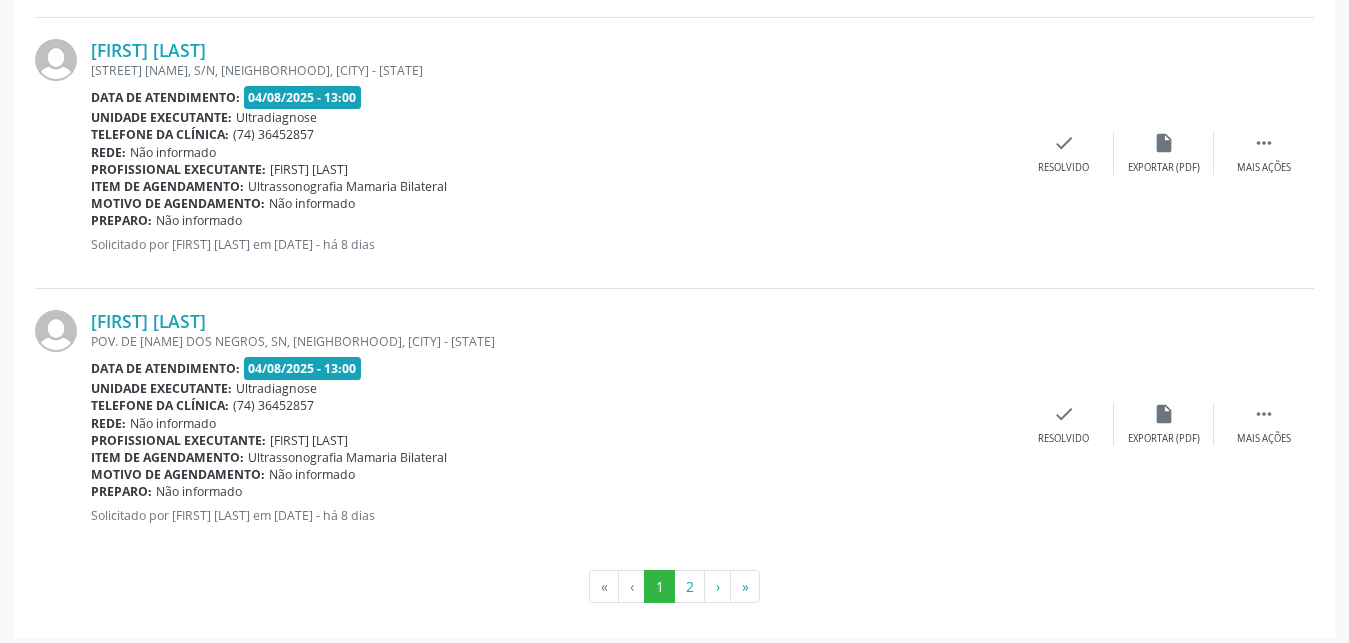 scroll, scrollTop: 4114, scrollLeft: 0, axis: vertical 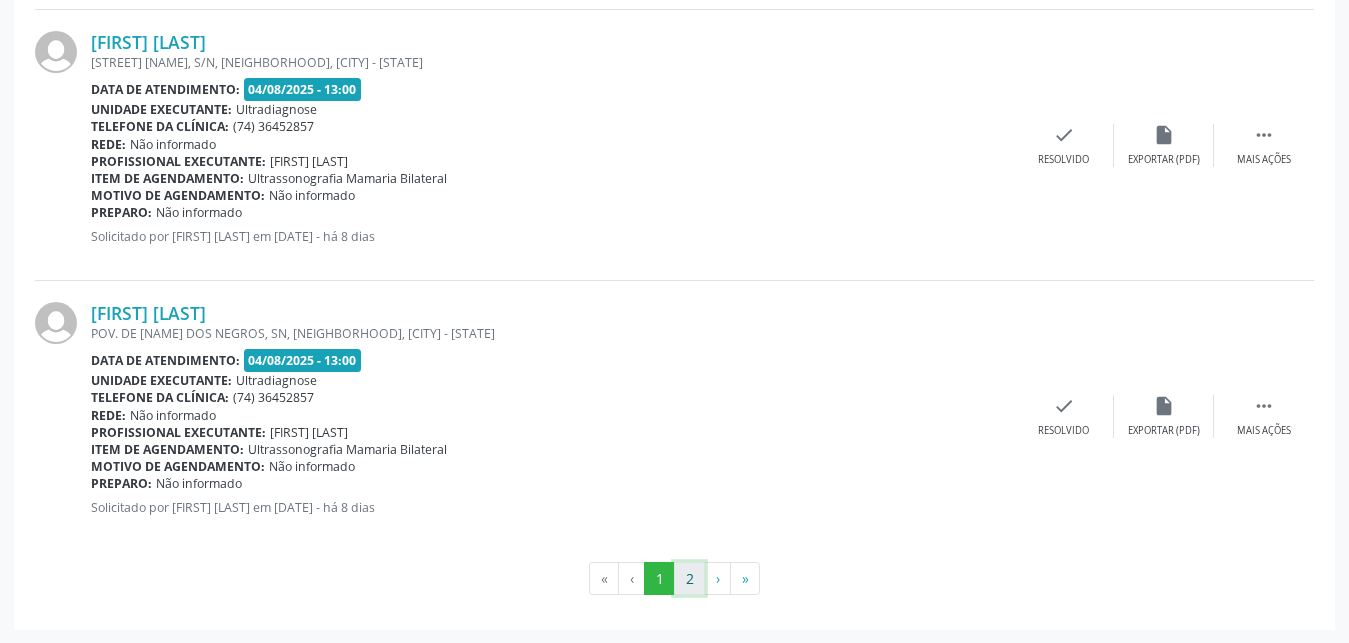 click on "2" at bounding box center [689, 579] 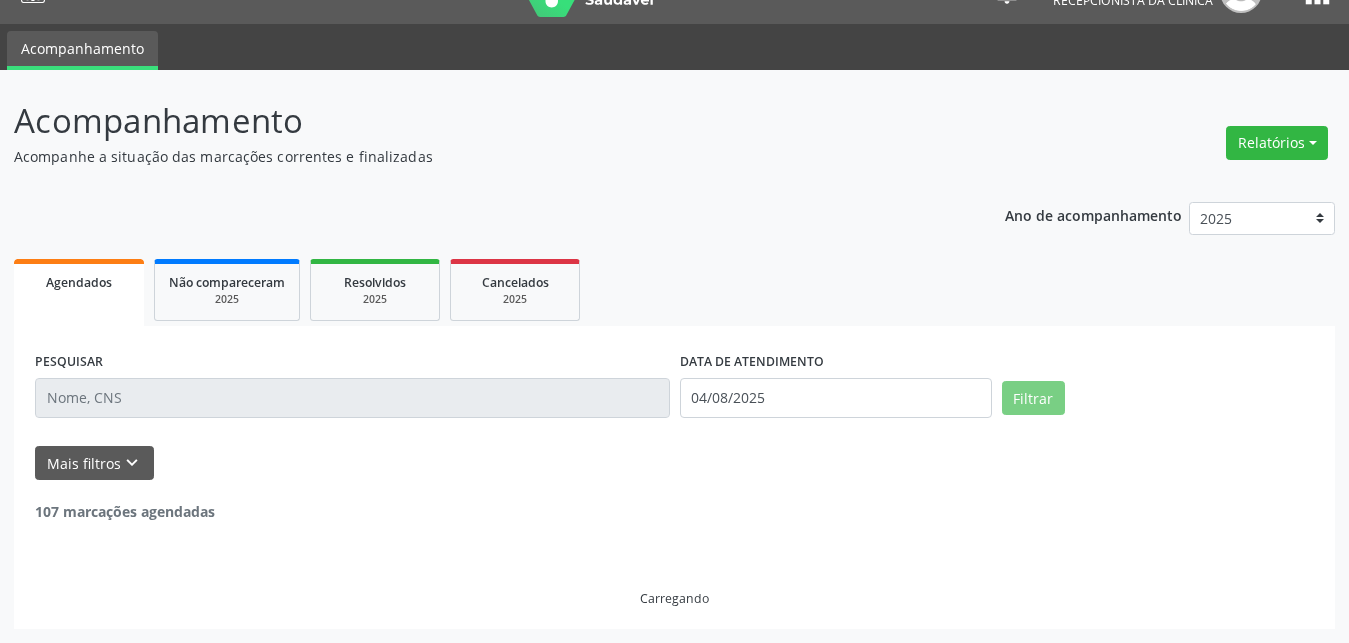 scroll, scrollTop: 40, scrollLeft: 0, axis: vertical 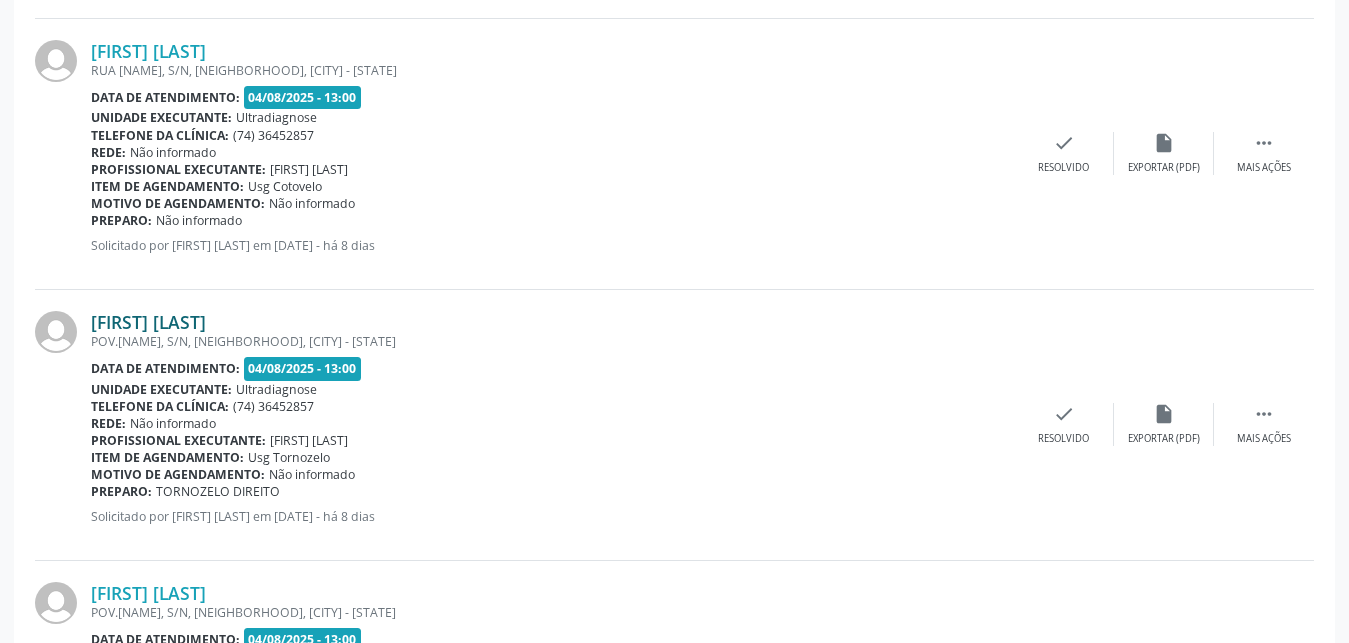 click on "[FIRST] [LAST]" at bounding box center [148, 322] 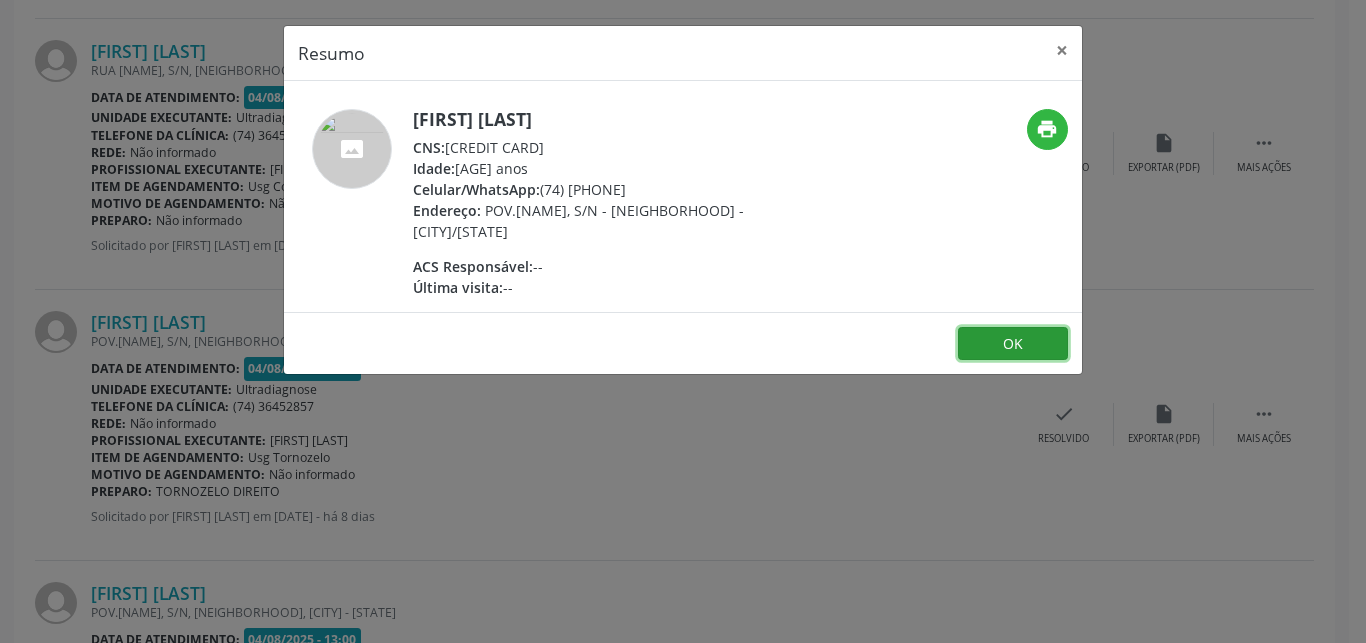 click on "OK" at bounding box center (1013, 344) 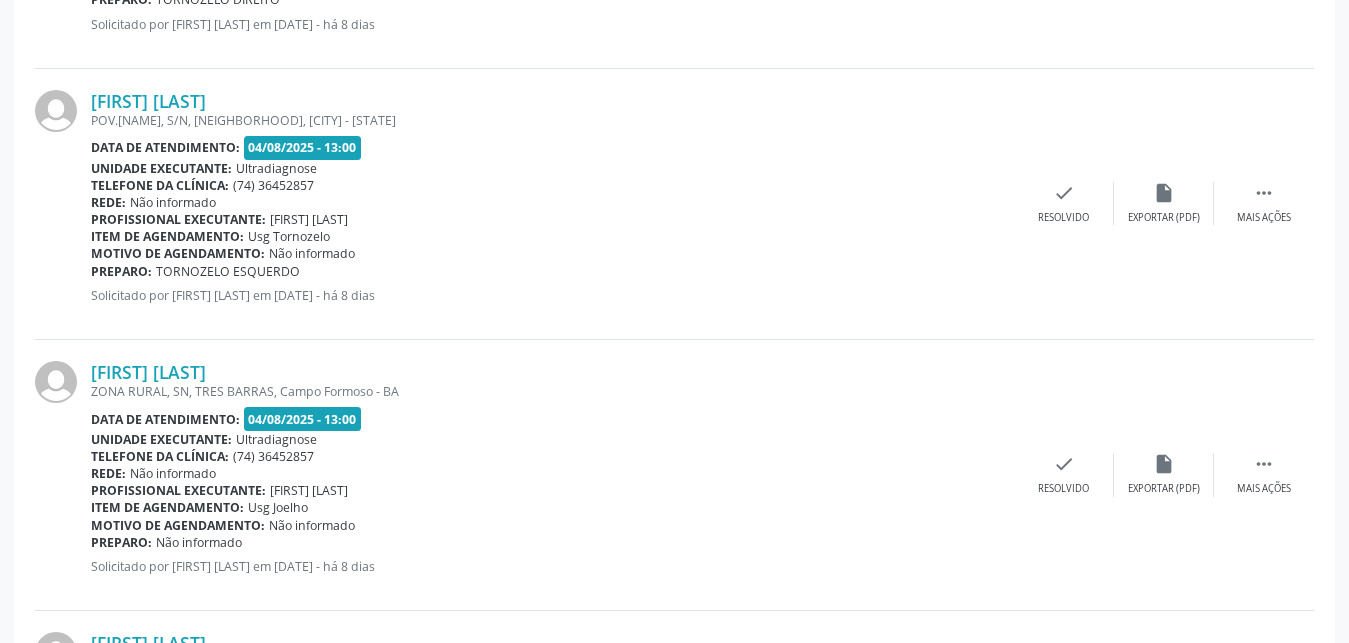 scroll, scrollTop: 1923, scrollLeft: 0, axis: vertical 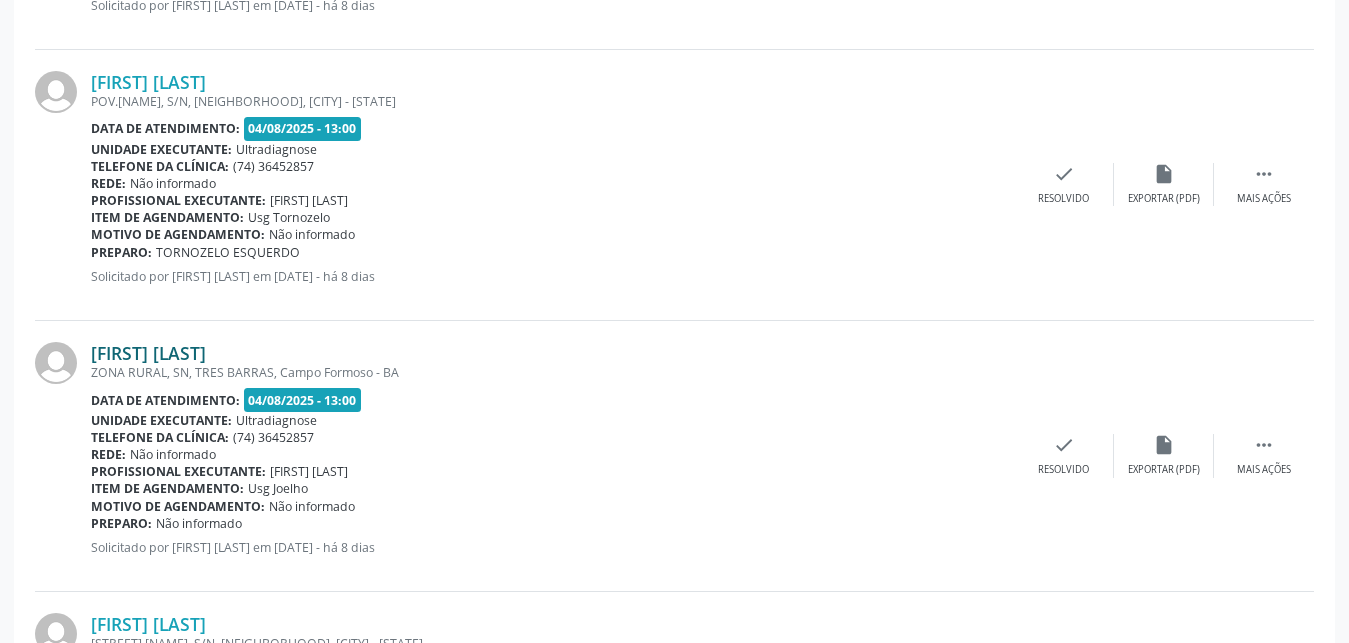 click on "[FIRST] [LAST]" at bounding box center (148, 353) 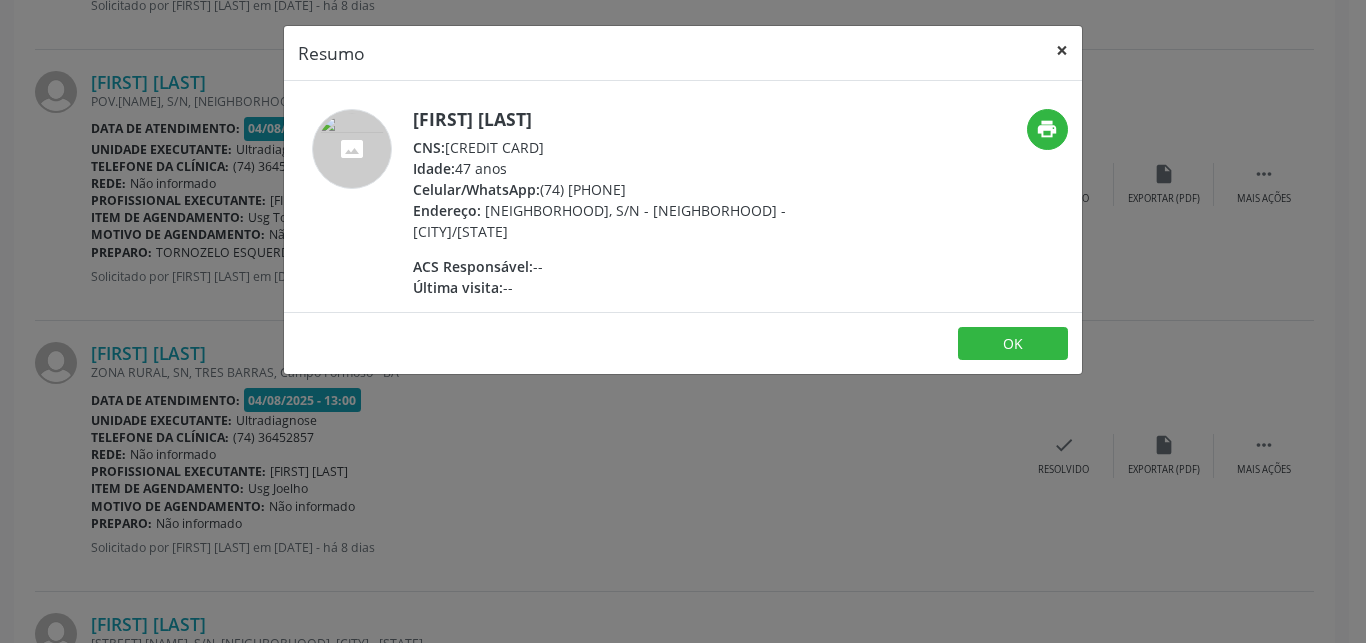 click on "×" at bounding box center (1062, 50) 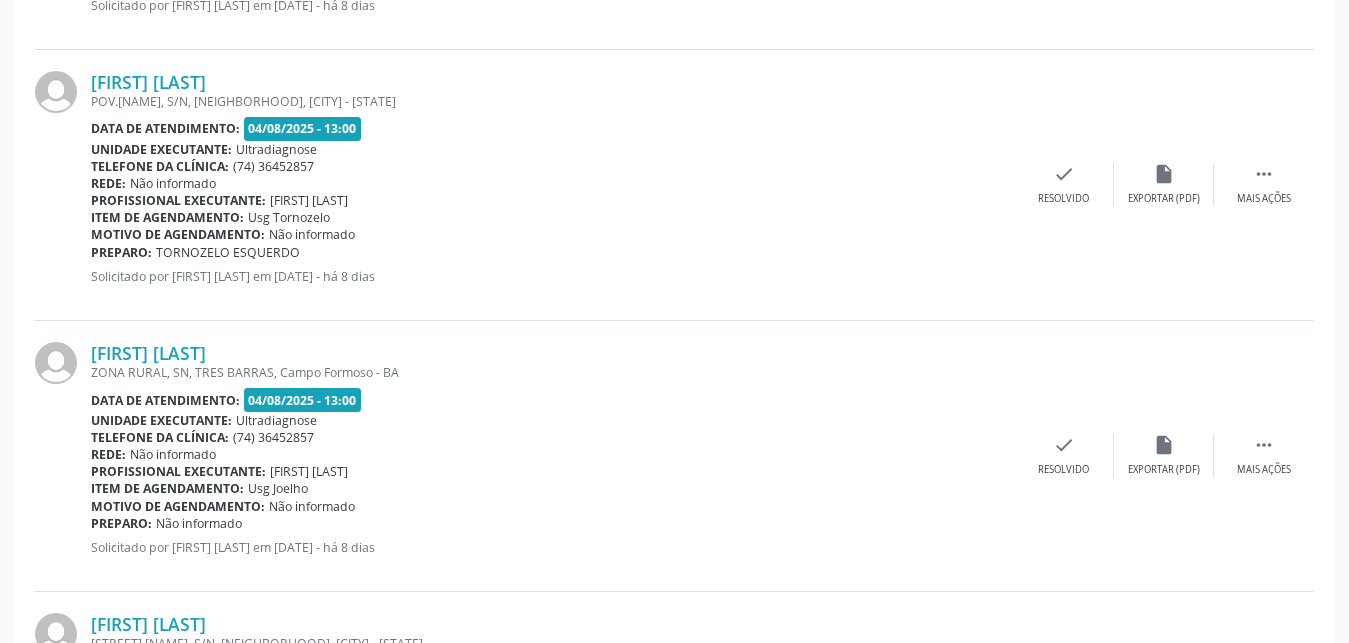 drag, startPoint x: 1348, startPoint y: 501, endPoint x: 1365, endPoint y: 39, distance: 462.31265 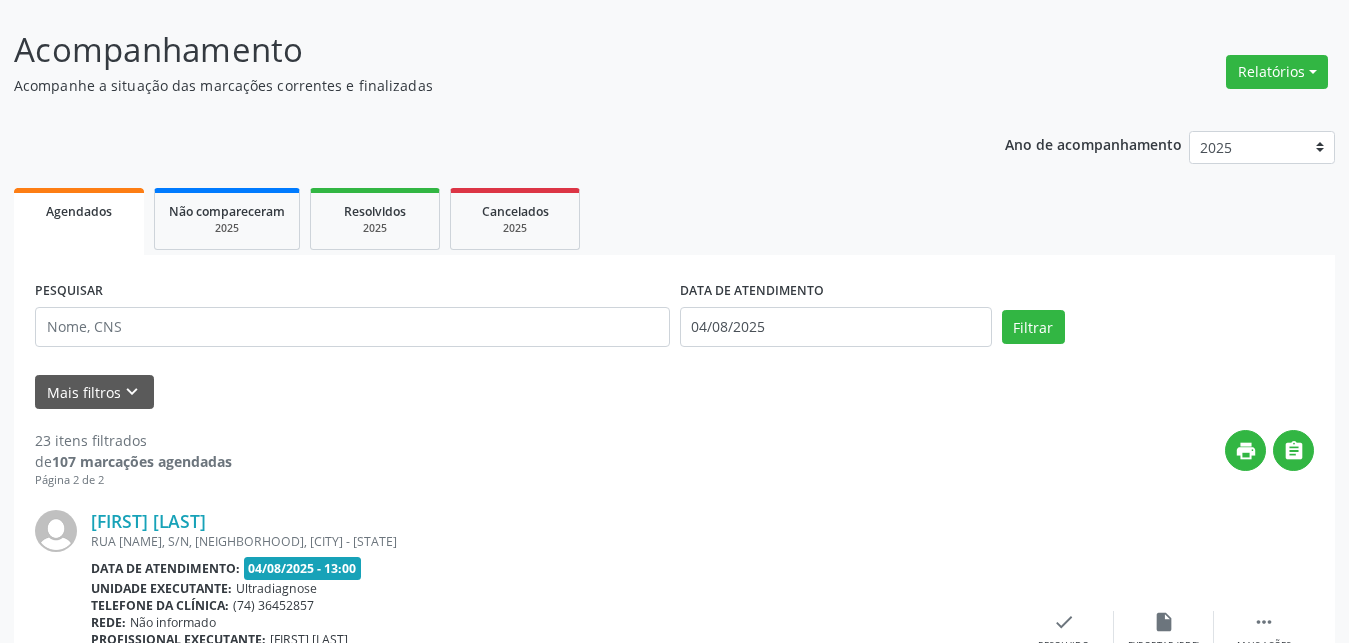 scroll, scrollTop: 0, scrollLeft: 0, axis: both 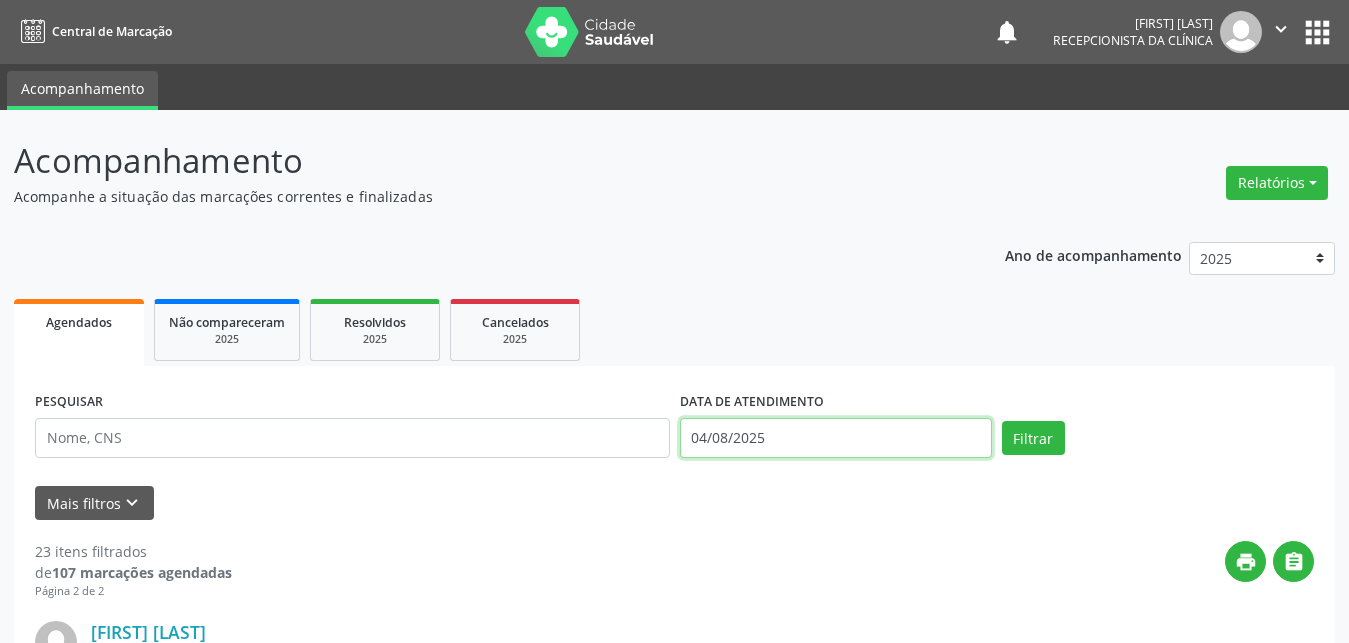 click on "04/08/2025" at bounding box center (836, 438) 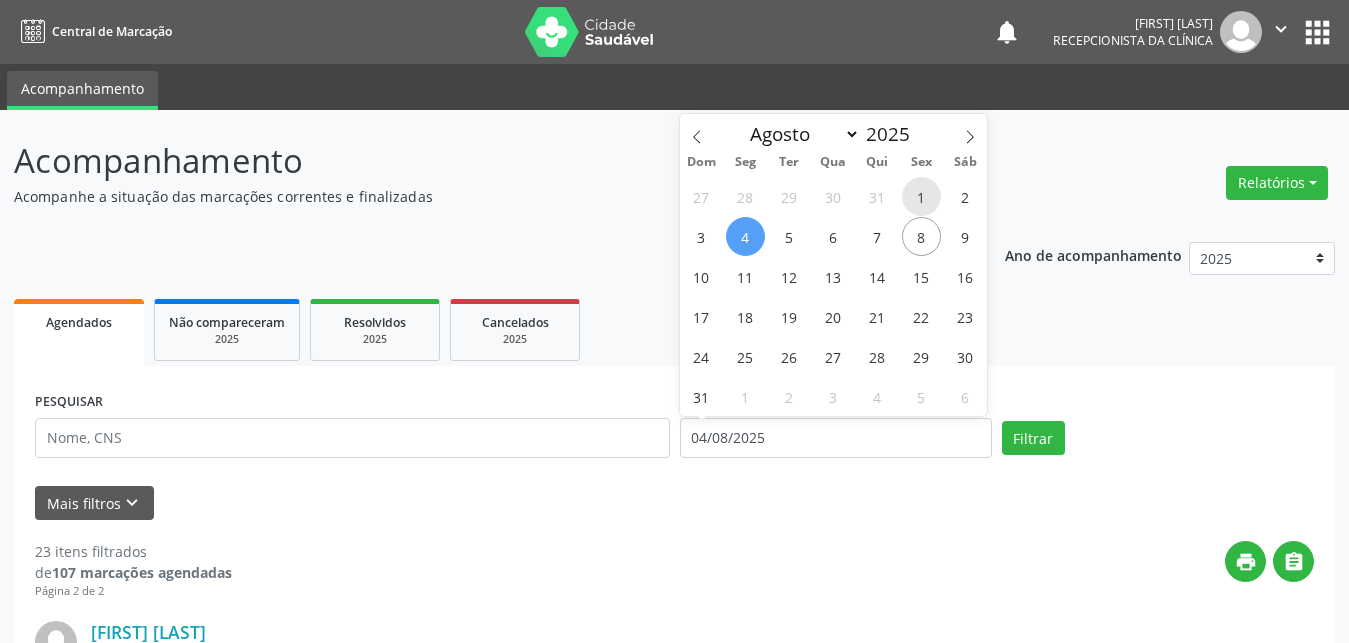 click on "1" at bounding box center [921, 196] 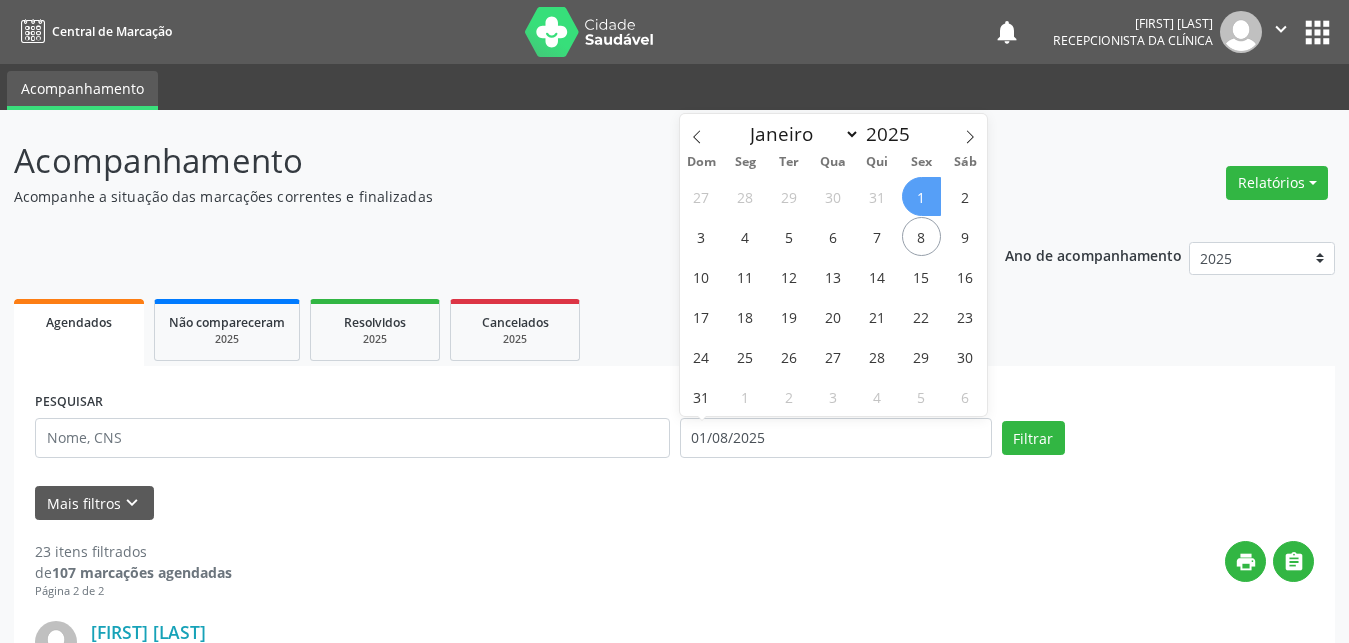 click on "1" at bounding box center [921, 196] 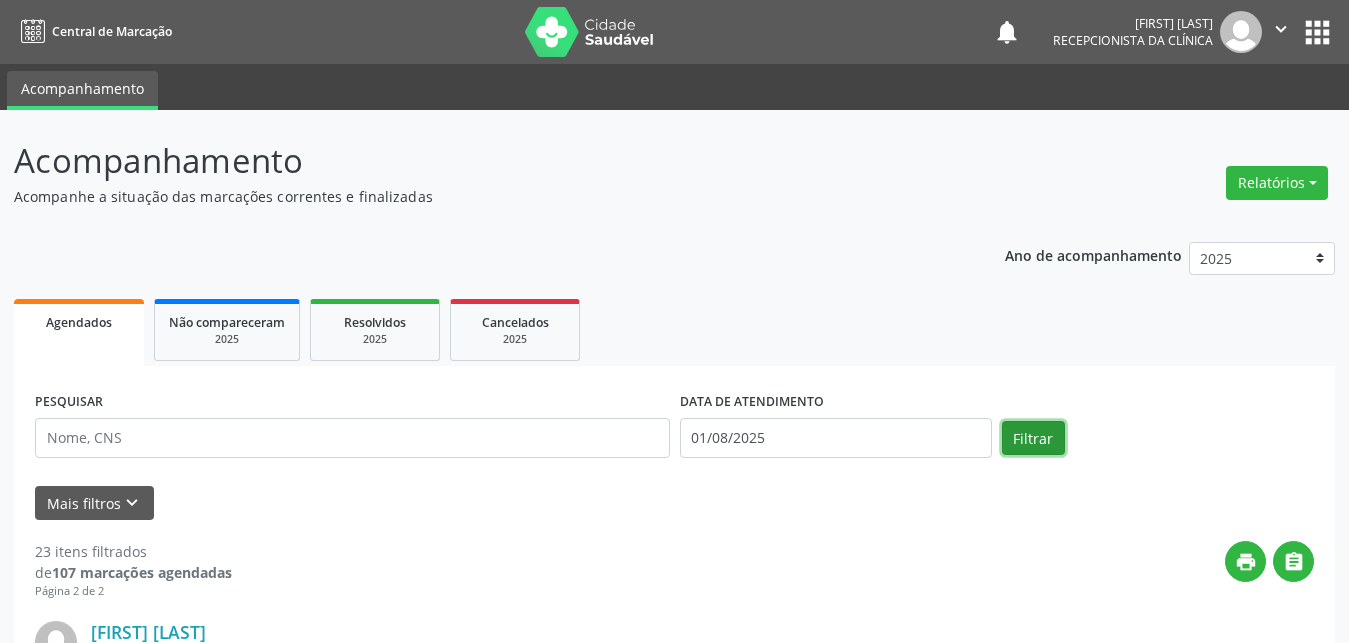 click on "Filtrar" at bounding box center (1033, 438) 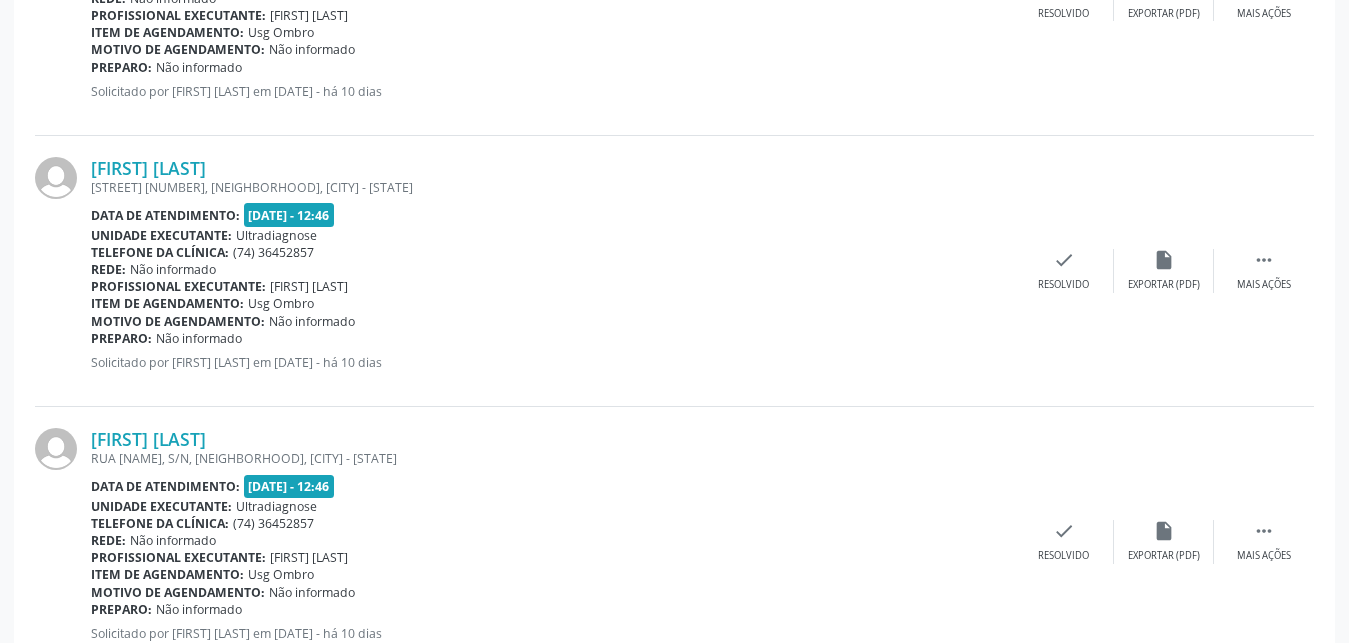 scroll, scrollTop: 2658, scrollLeft: 0, axis: vertical 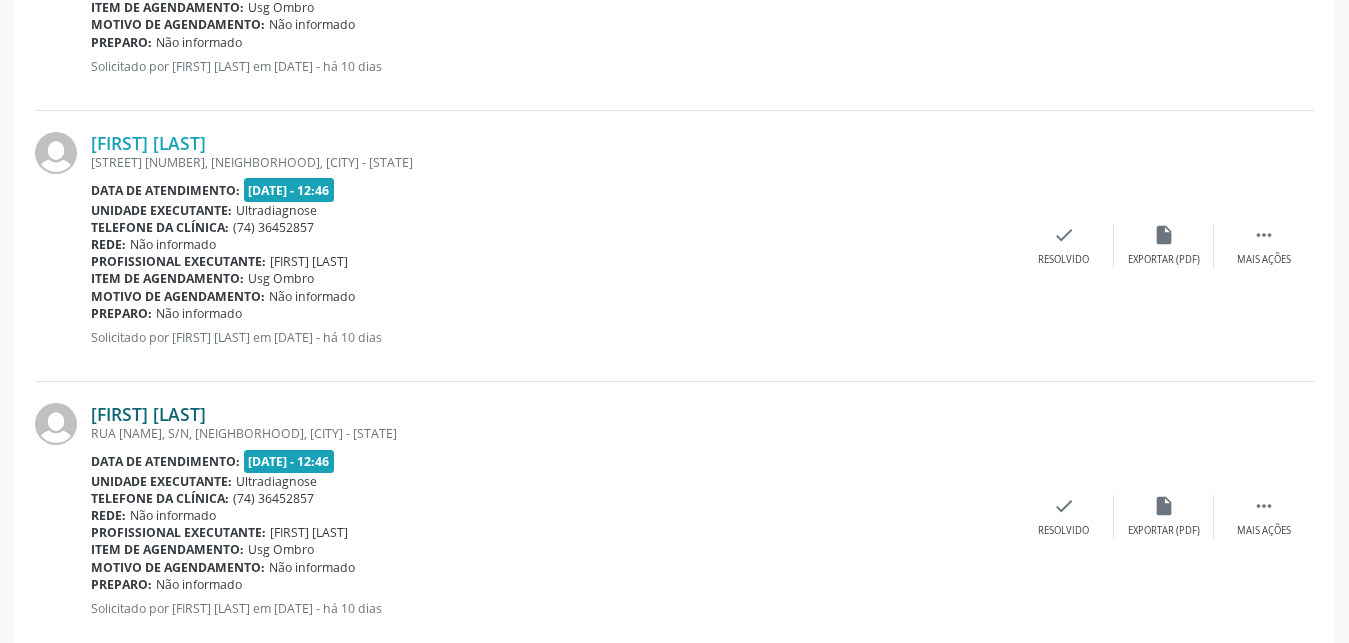 click on "[FIRST] [LAST]" at bounding box center (148, 414) 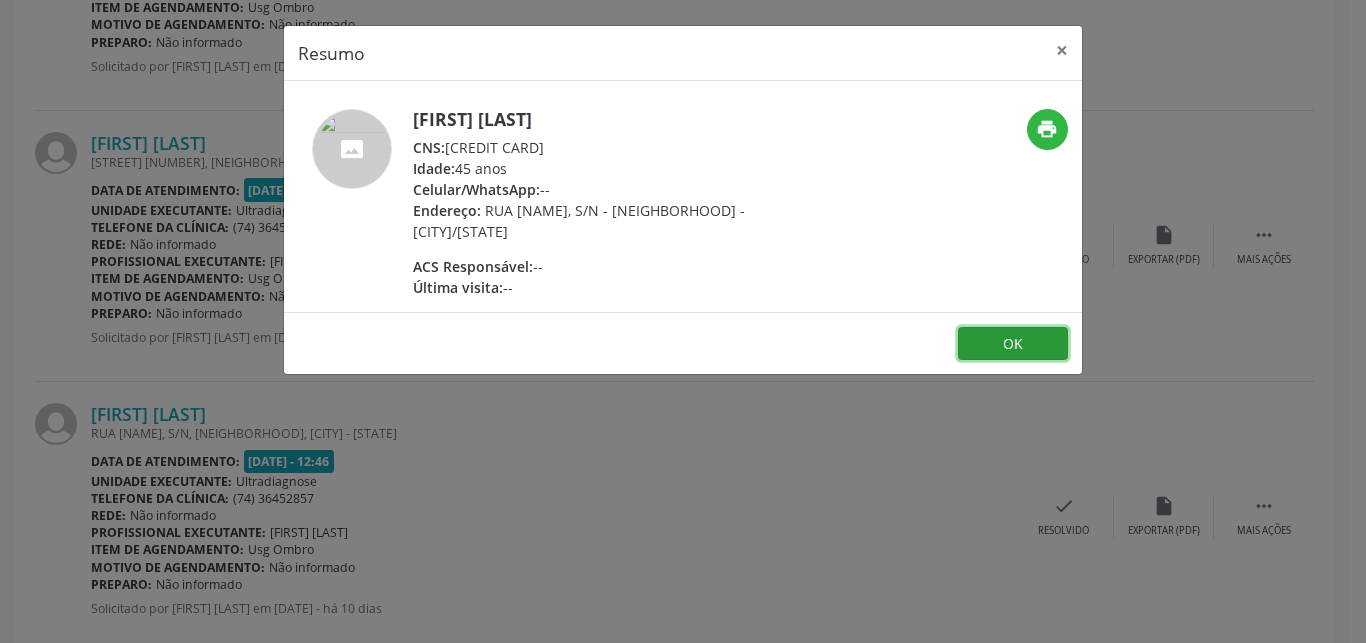 click on "OK" at bounding box center (1013, 344) 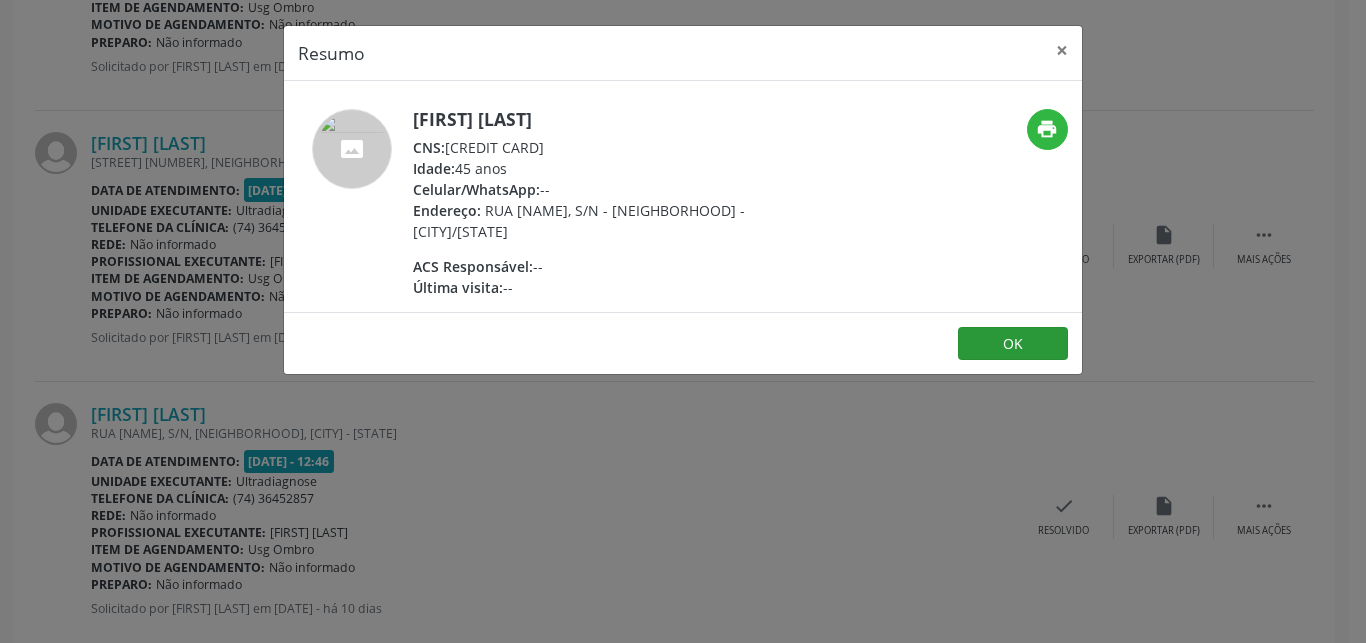 click on "[FIRST] [LAST]
[STREET] [NAME], [NUMBER], [NEIGHBORHOOD], [CITY] - [STATE]
Data de atendimento:
[DATE] - 12:46
Unidade executante:
Ultradiagnose
Telefone da clínica:
(74) [PHONE]
Rede:
Não informado
Profissional executante:
[FIRST] [LAST]
Item de agendamento:
Usg Ombro
Motivo de agendamento:
Não informado
Preparo:
Não informado
Solicitado por [FIRST] [LAST] em [DATE] - há 10 dias

Mais ações
insert_drive_file
Exportar (PDF)
check
Resolvido" at bounding box center (674, 246) 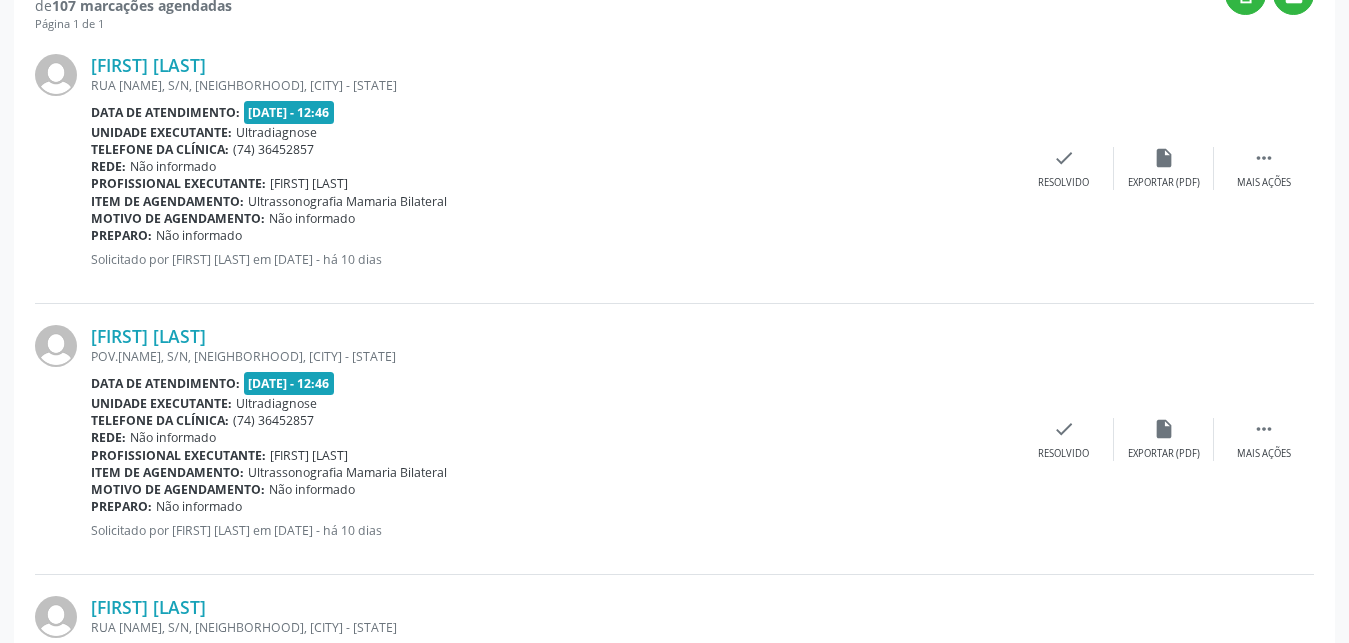 scroll, scrollTop: 454, scrollLeft: 0, axis: vertical 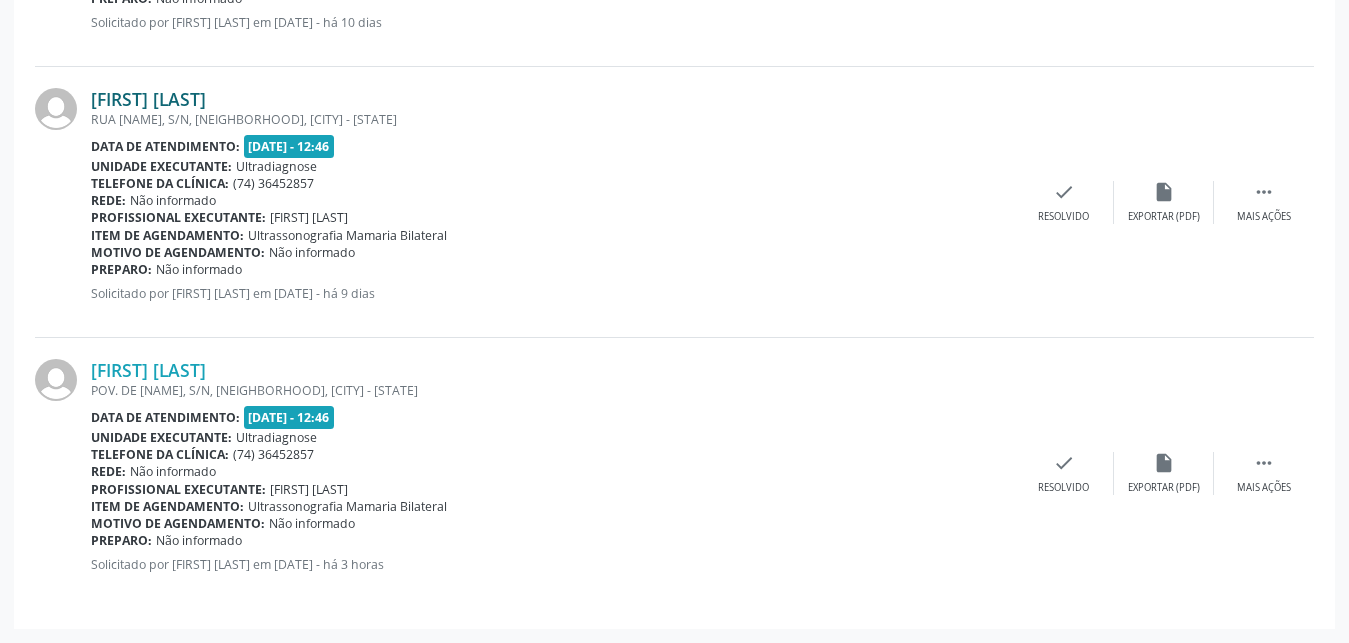 click on "[FIRST] [LAST]" at bounding box center (148, 99) 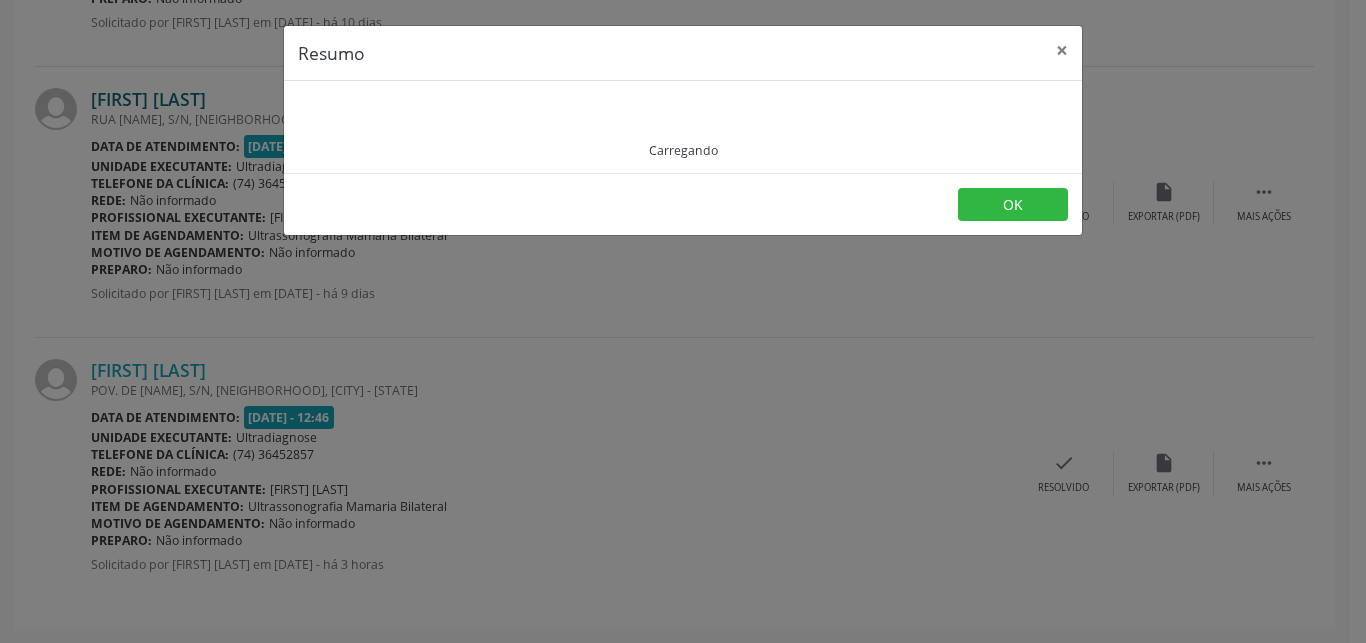 click on "Resumo ×
Carregando
OK" at bounding box center (683, 321) 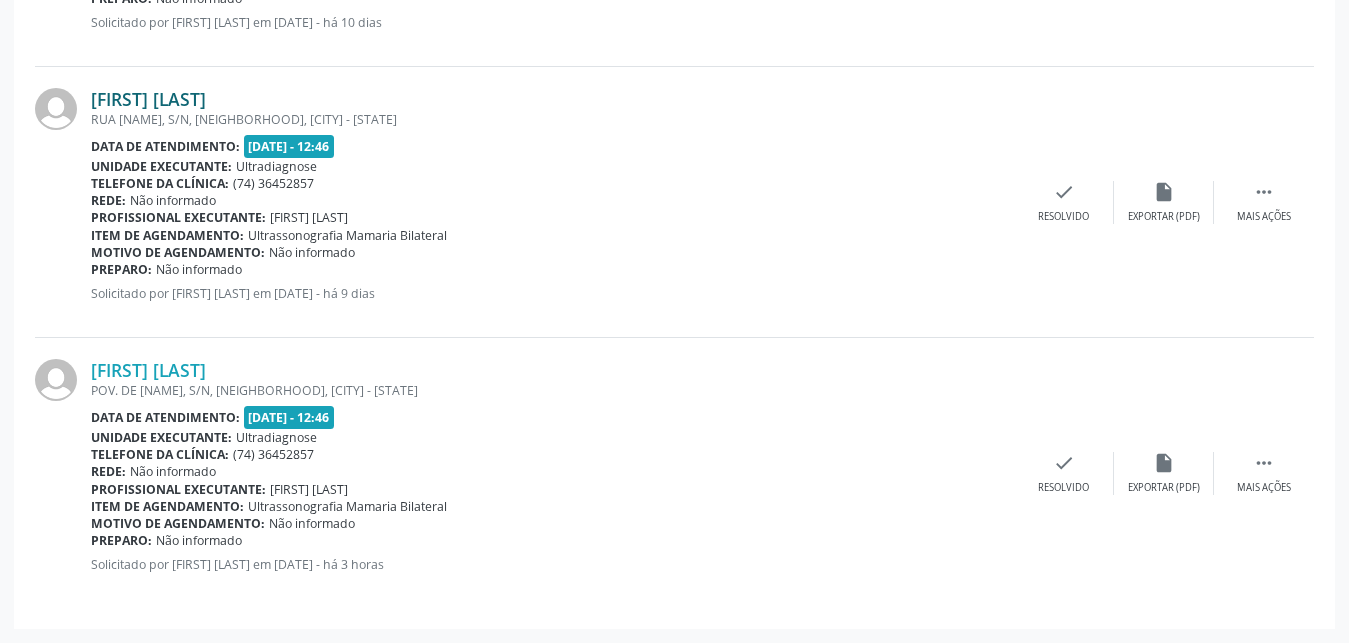 click on "[FIRST] [LAST]" at bounding box center [148, 99] 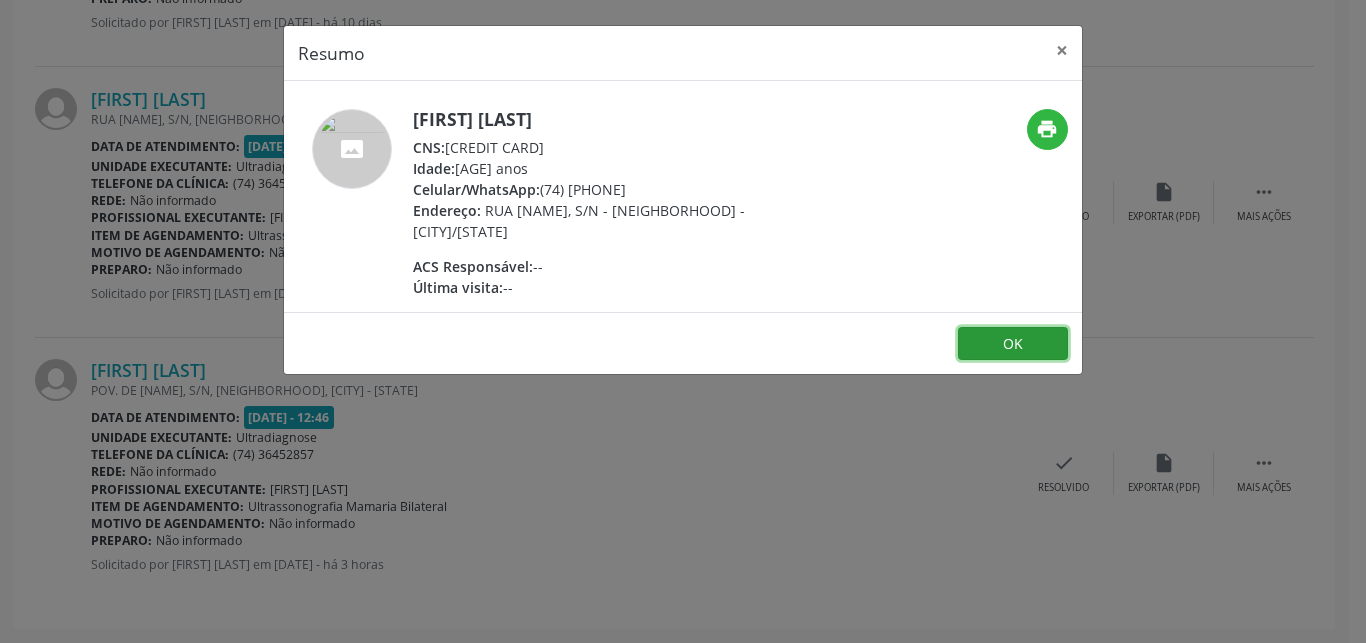 click on "OK" at bounding box center (1013, 344) 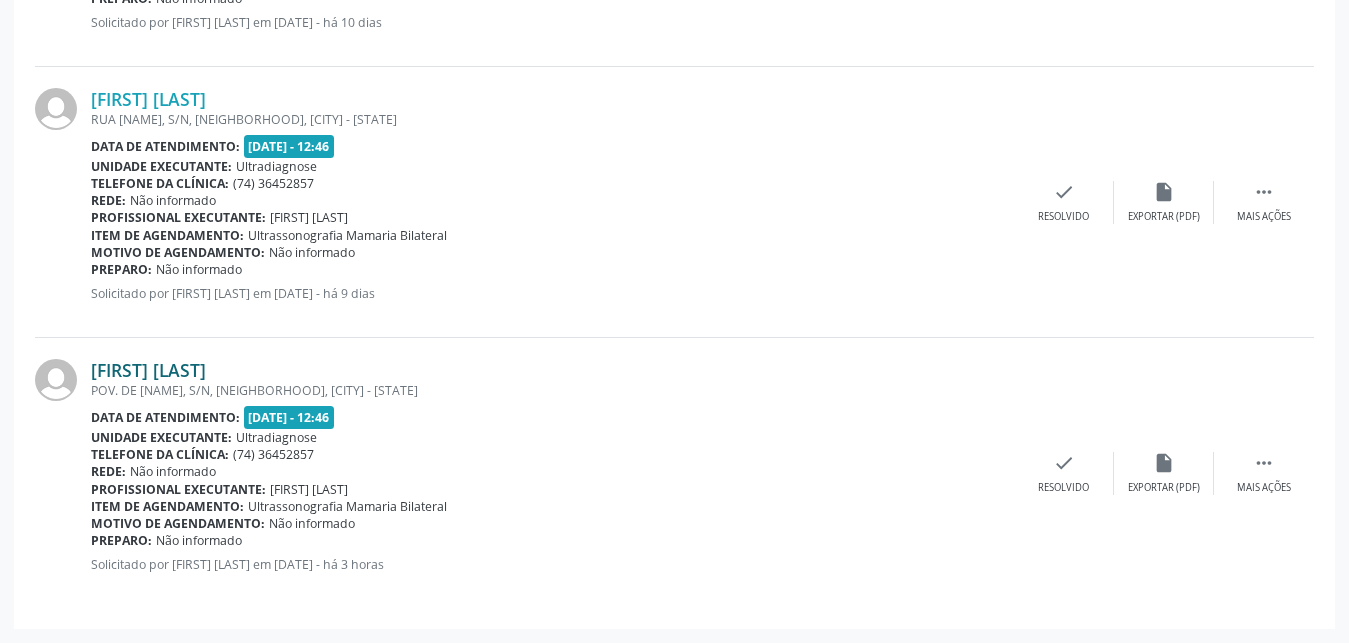 click on "[FIRST] [LAST]" at bounding box center [148, 370] 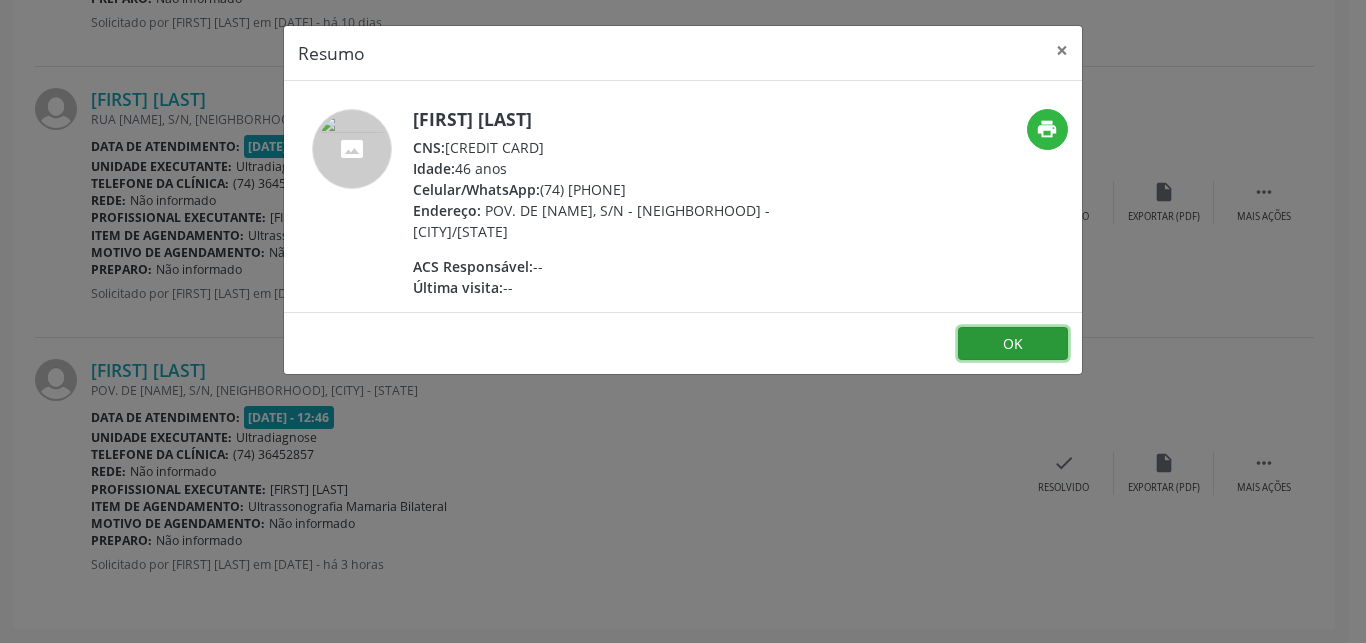 click on "OK" at bounding box center (1013, 344) 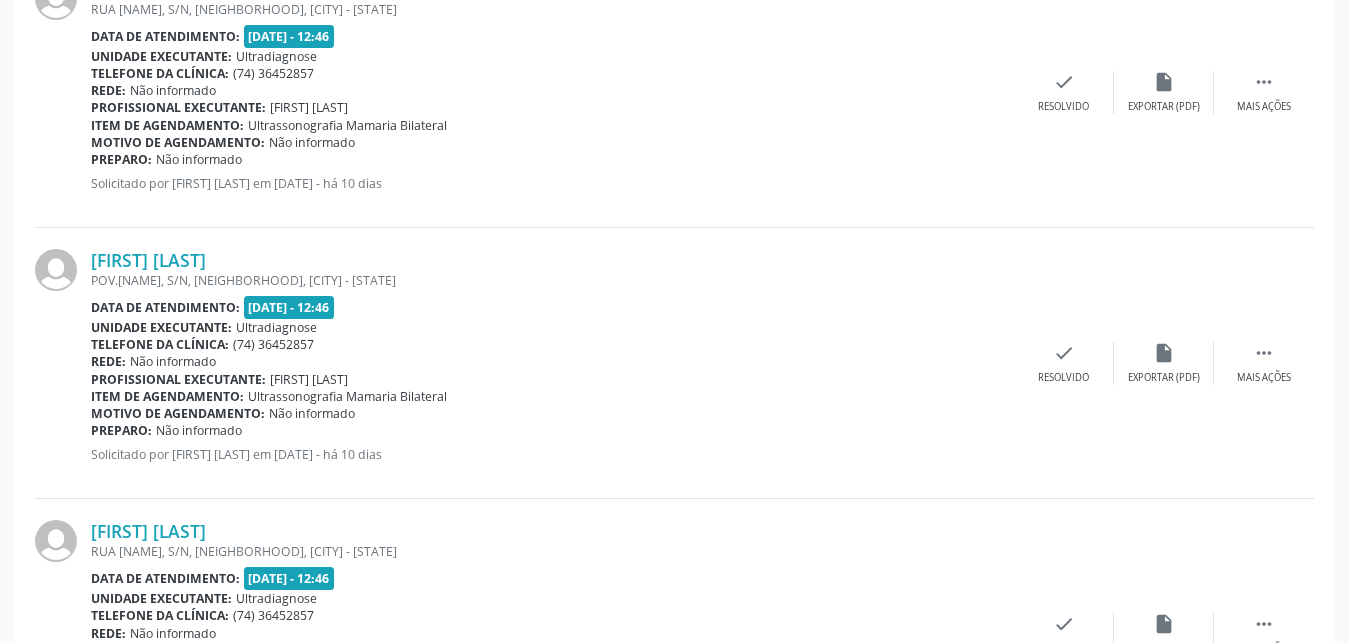 scroll, scrollTop: 428, scrollLeft: 0, axis: vertical 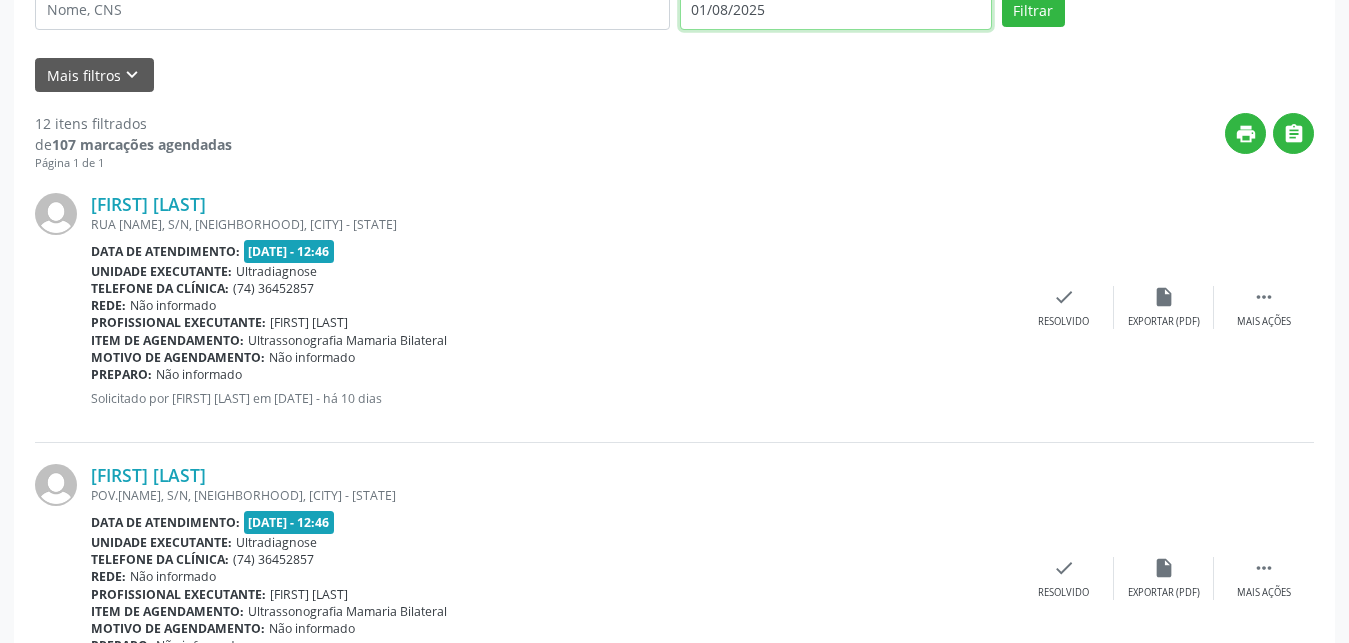 click on "01/08/2025" at bounding box center [836, 10] 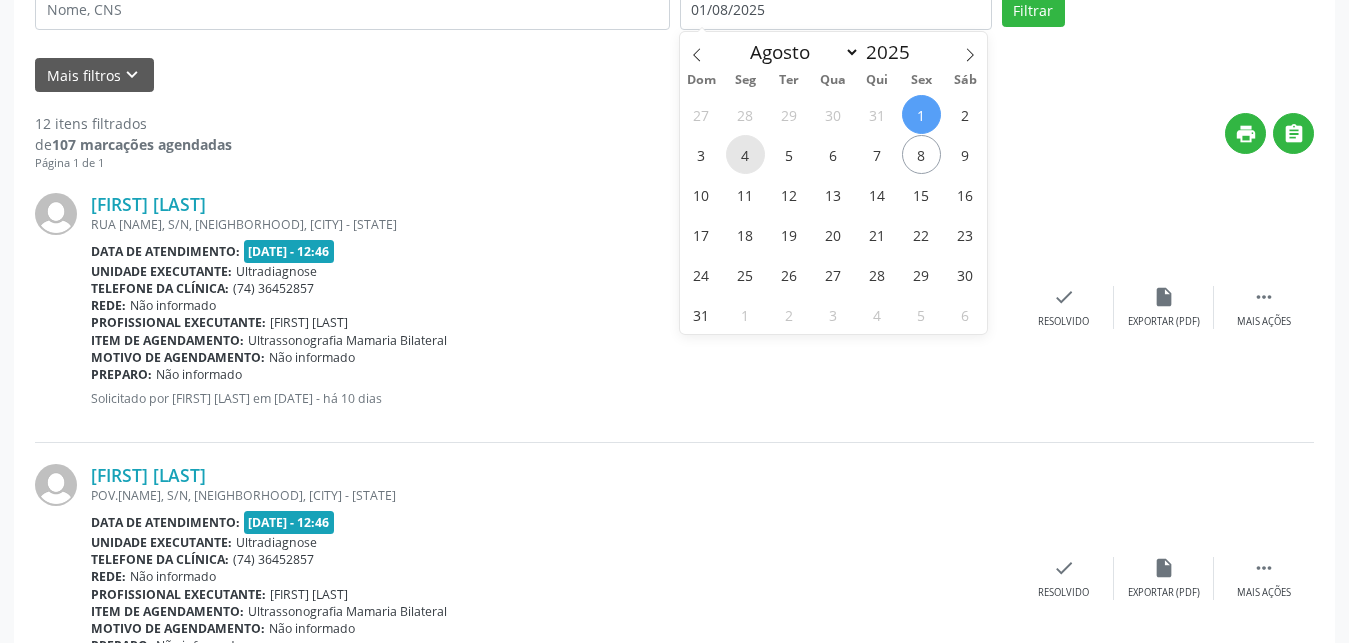 click on "4" at bounding box center (745, 154) 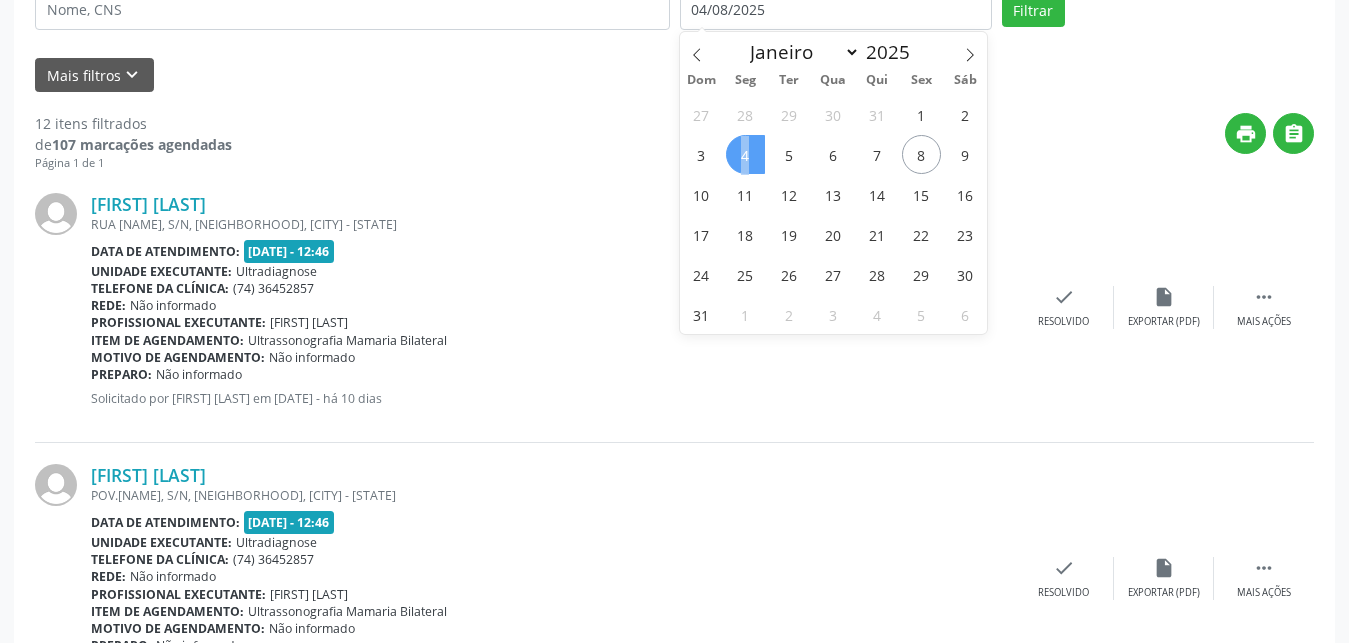 click on "4" at bounding box center (745, 154) 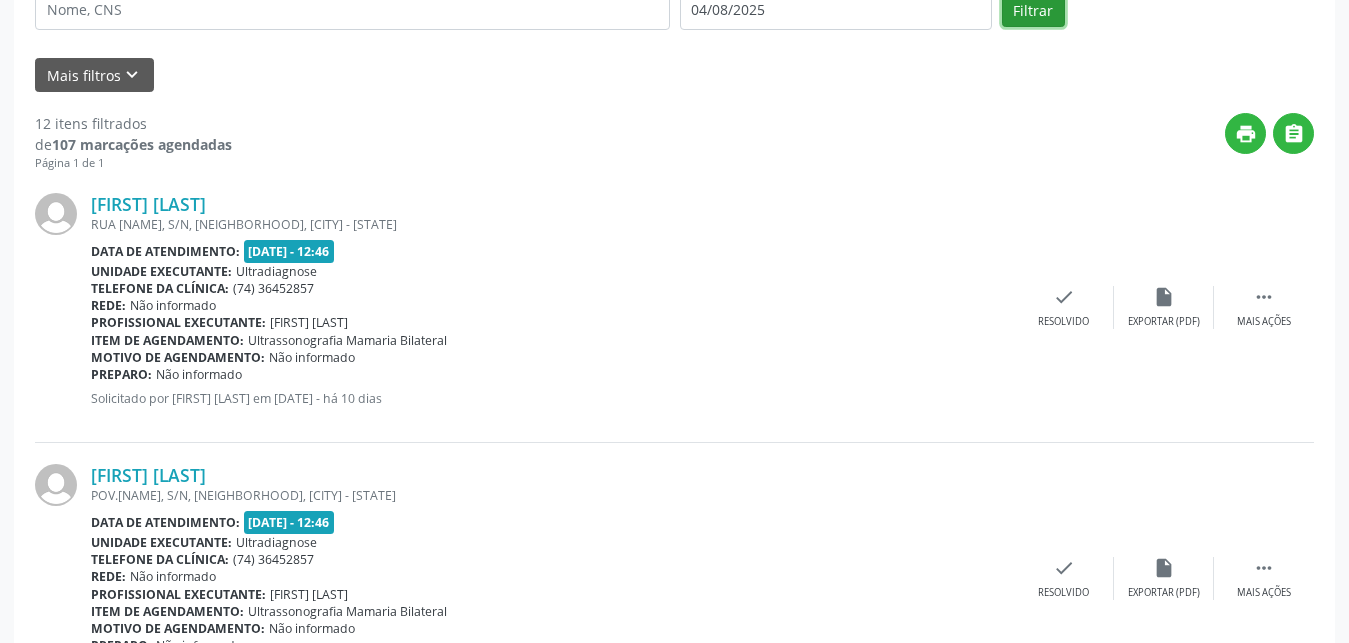 click on "Filtrar" at bounding box center (1033, 10) 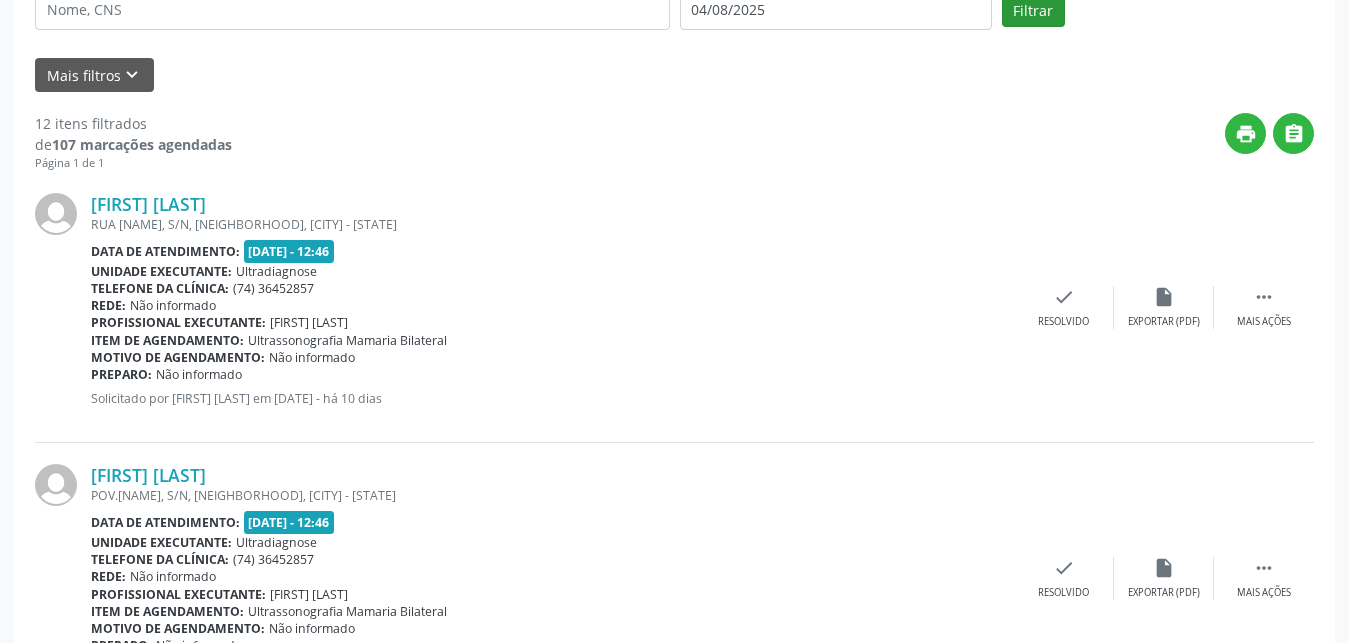 click on "[FIRST] [LAST]
Recepcionista da clínica" at bounding box center [1157, -396] 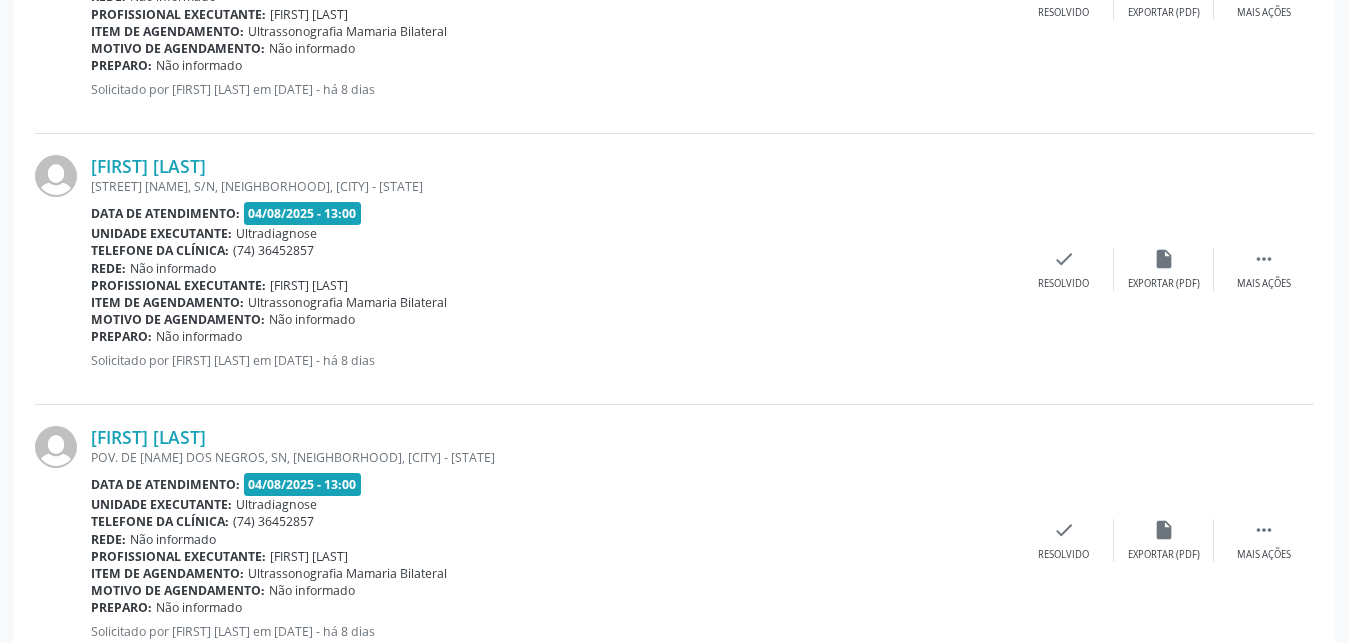 scroll, scrollTop: 4114, scrollLeft: 0, axis: vertical 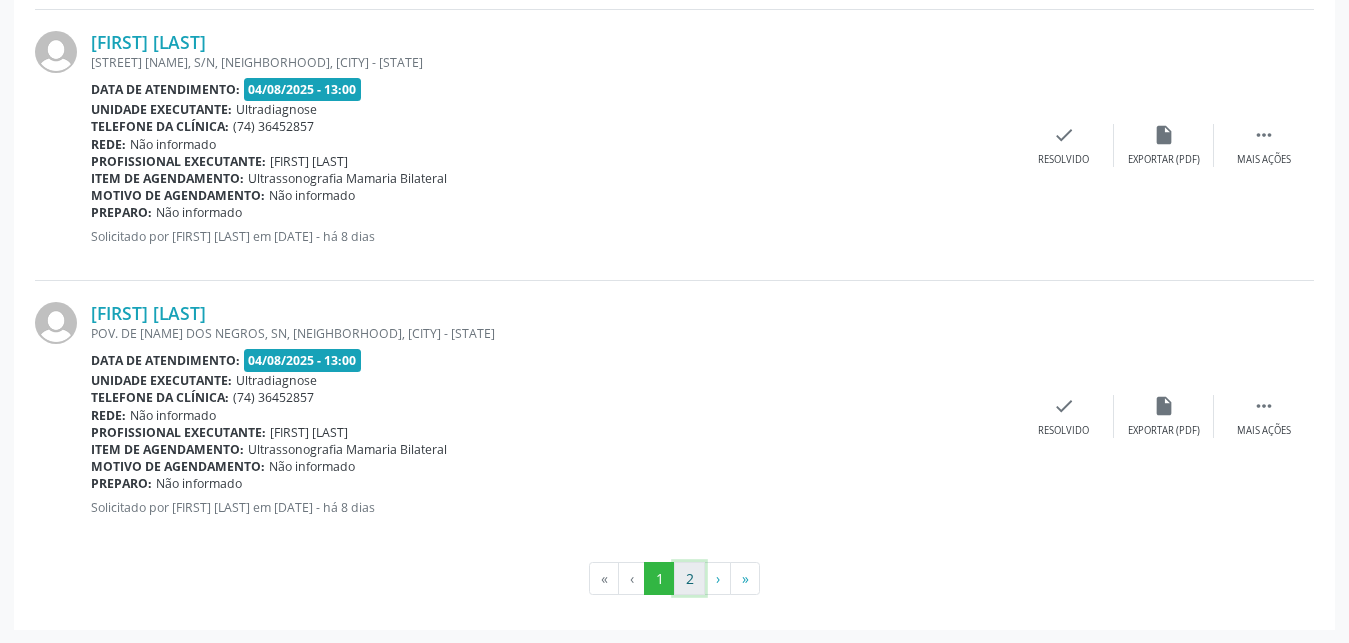 click on "2" at bounding box center [689, 579] 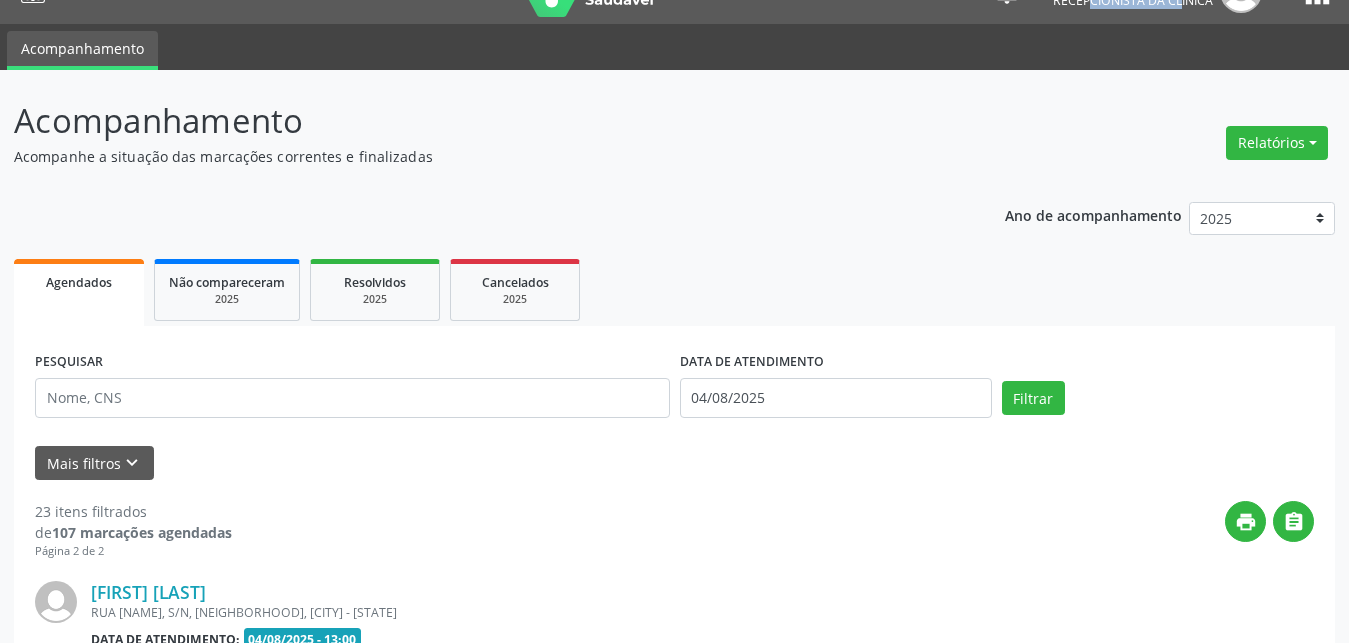 scroll, scrollTop: 142, scrollLeft: 0, axis: vertical 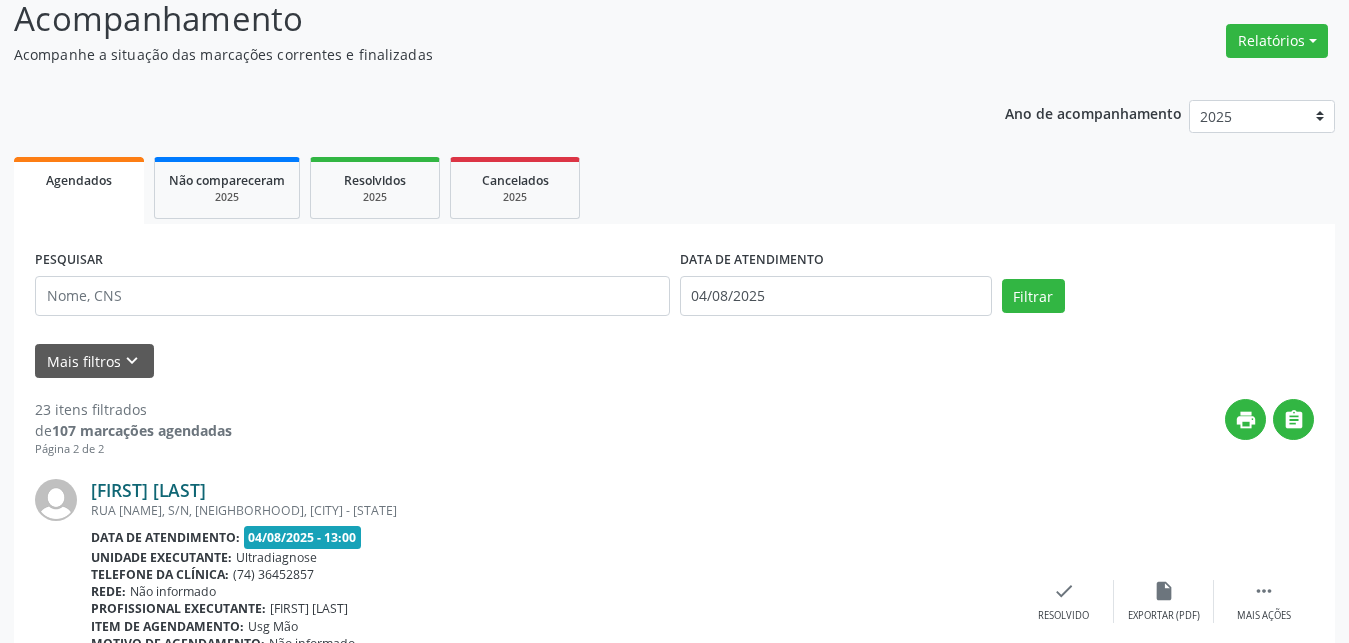 click on "[FIRST] [LAST]" at bounding box center (148, 490) 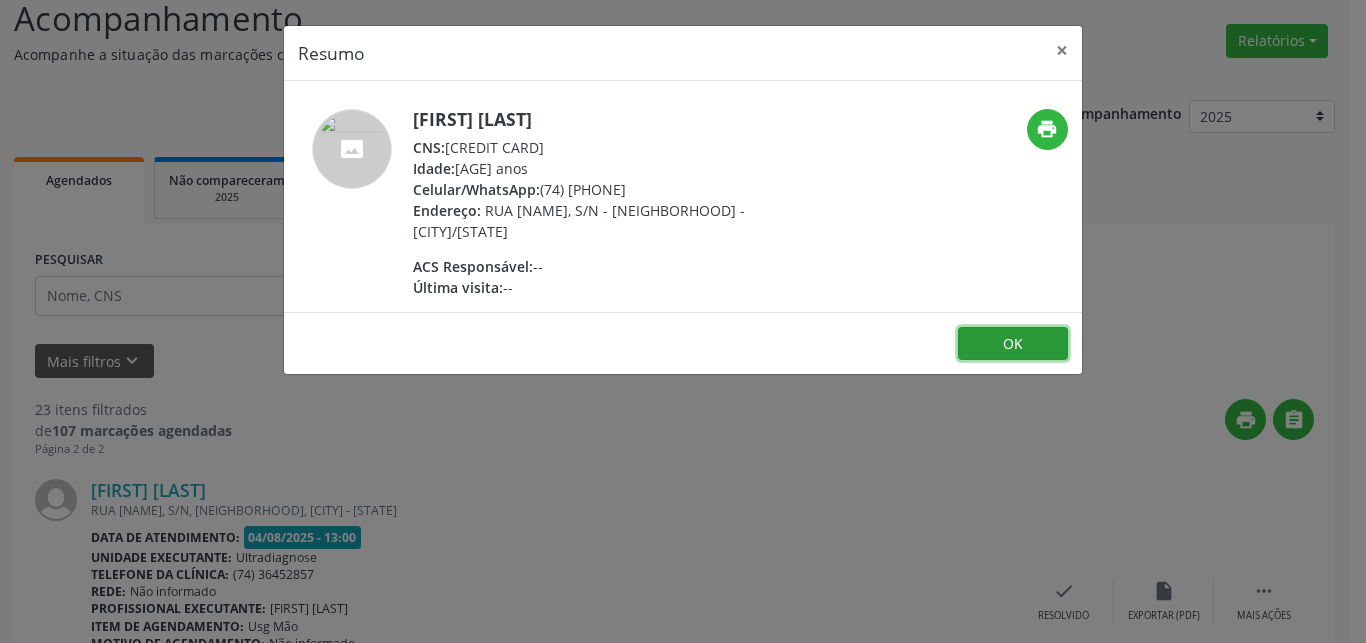 click on "OK" at bounding box center [1013, 344] 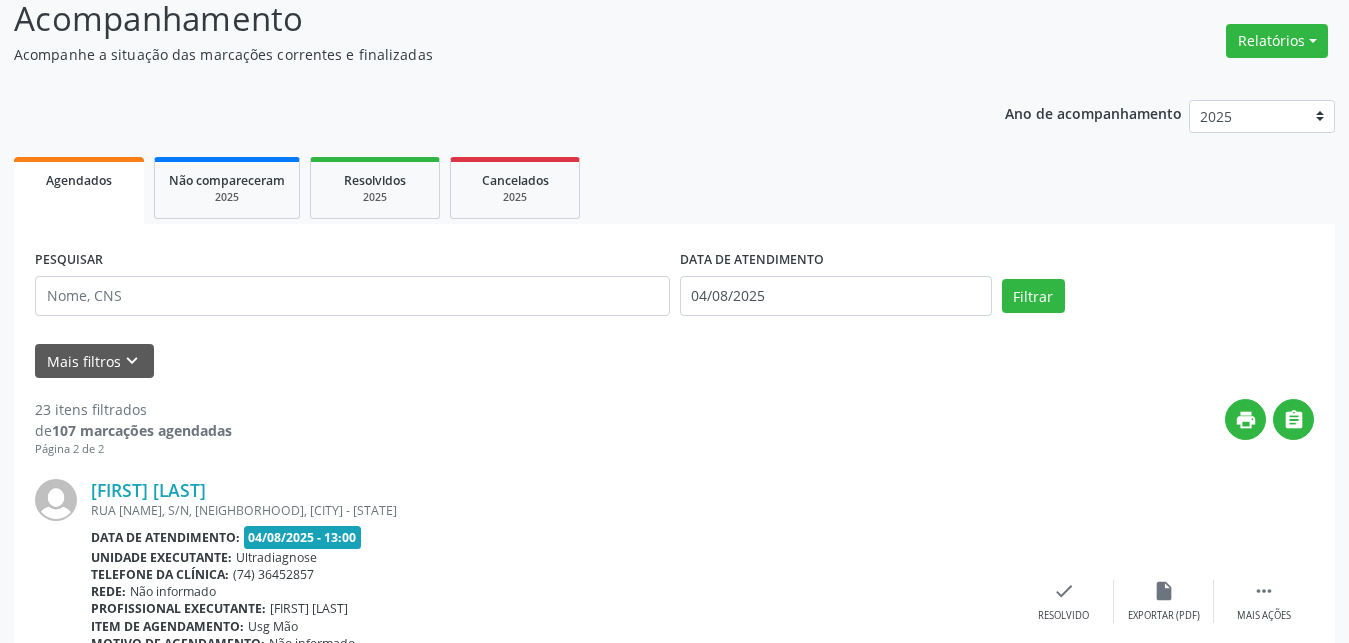 scroll, scrollTop: 40, scrollLeft: 0, axis: vertical 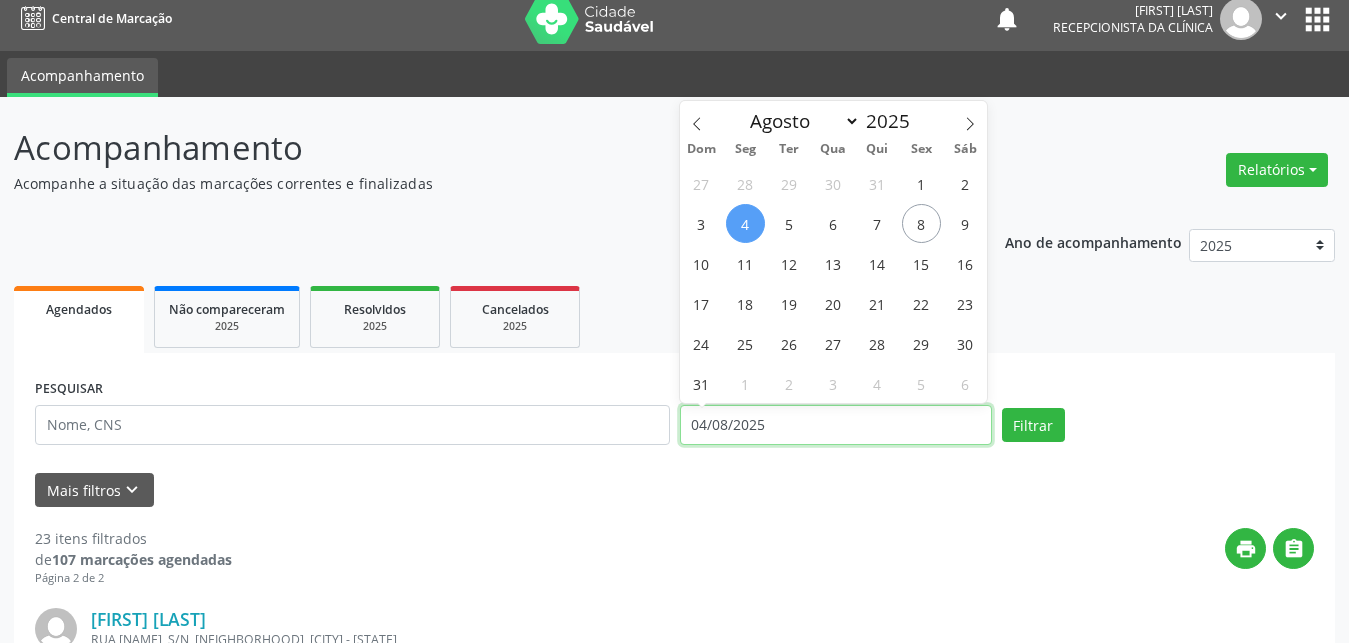 click on "04/08/2025" at bounding box center (836, 425) 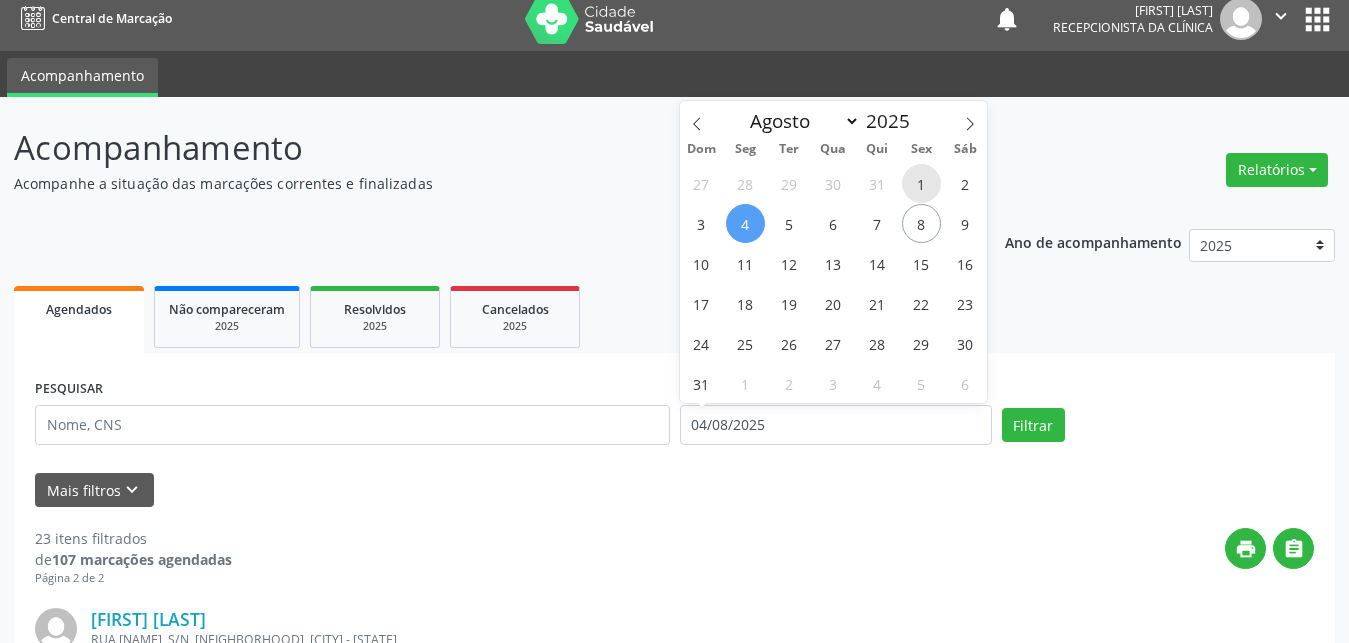 click on "1" at bounding box center (921, 183) 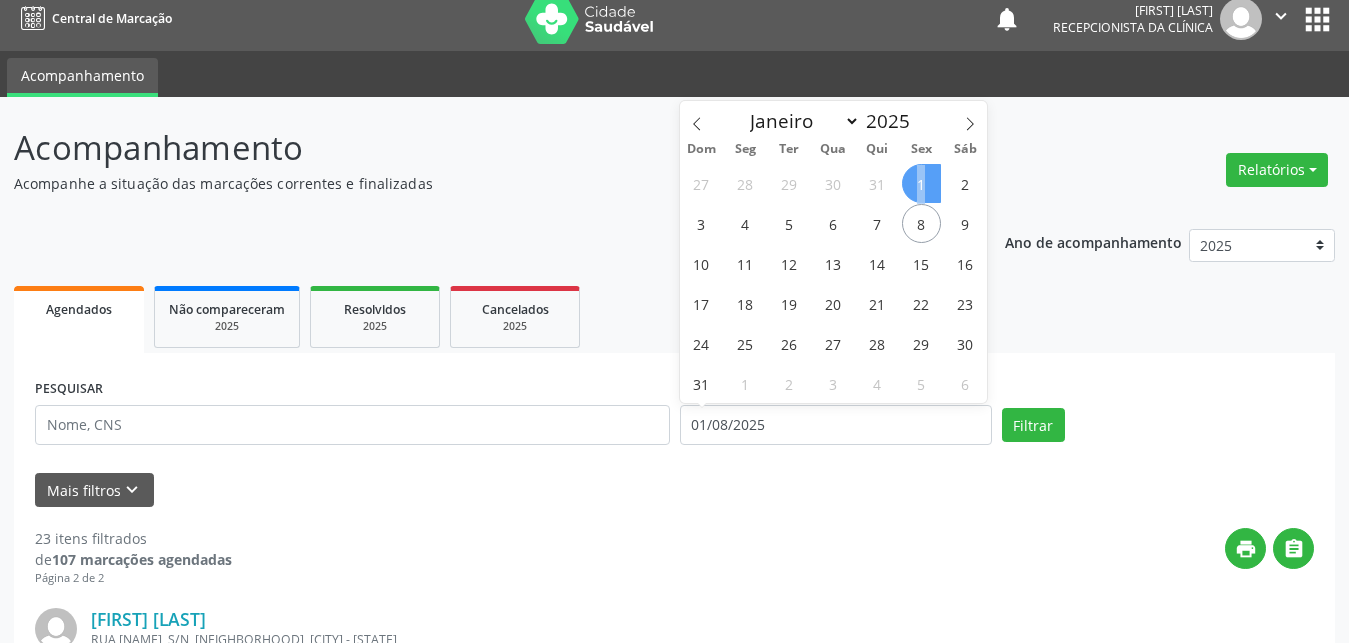 click on "1" at bounding box center (921, 183) 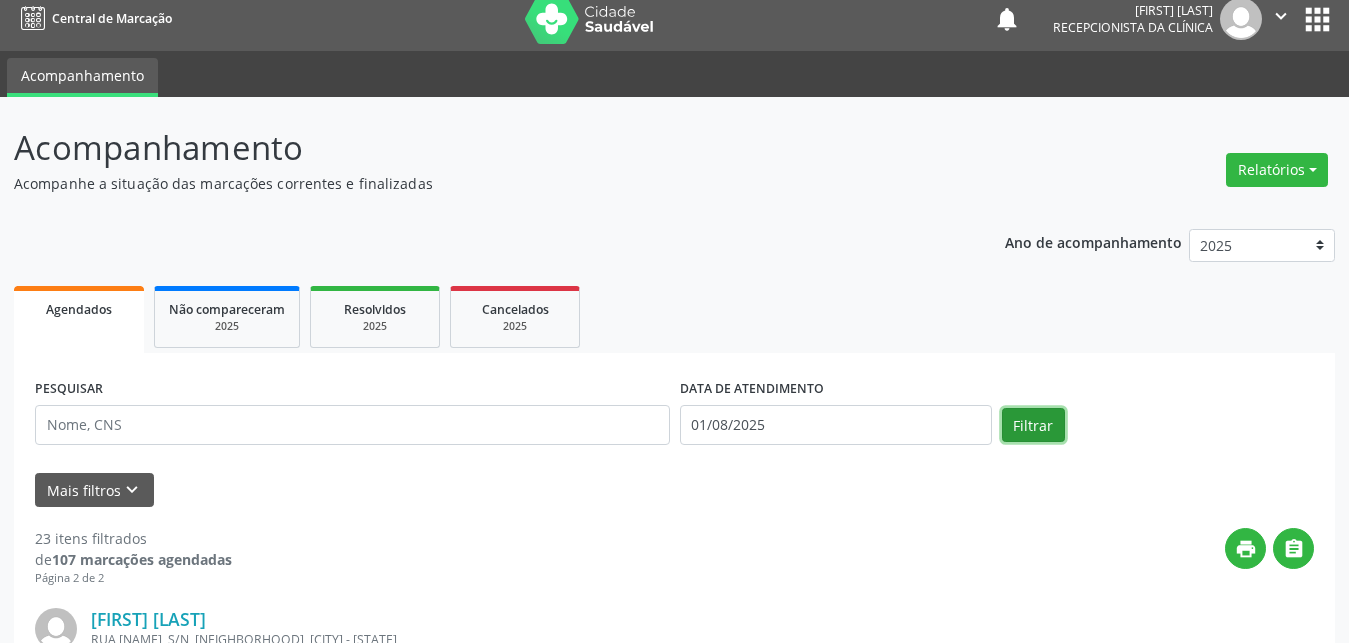 click on "Filtrar" at bounding box center (1033, 425) 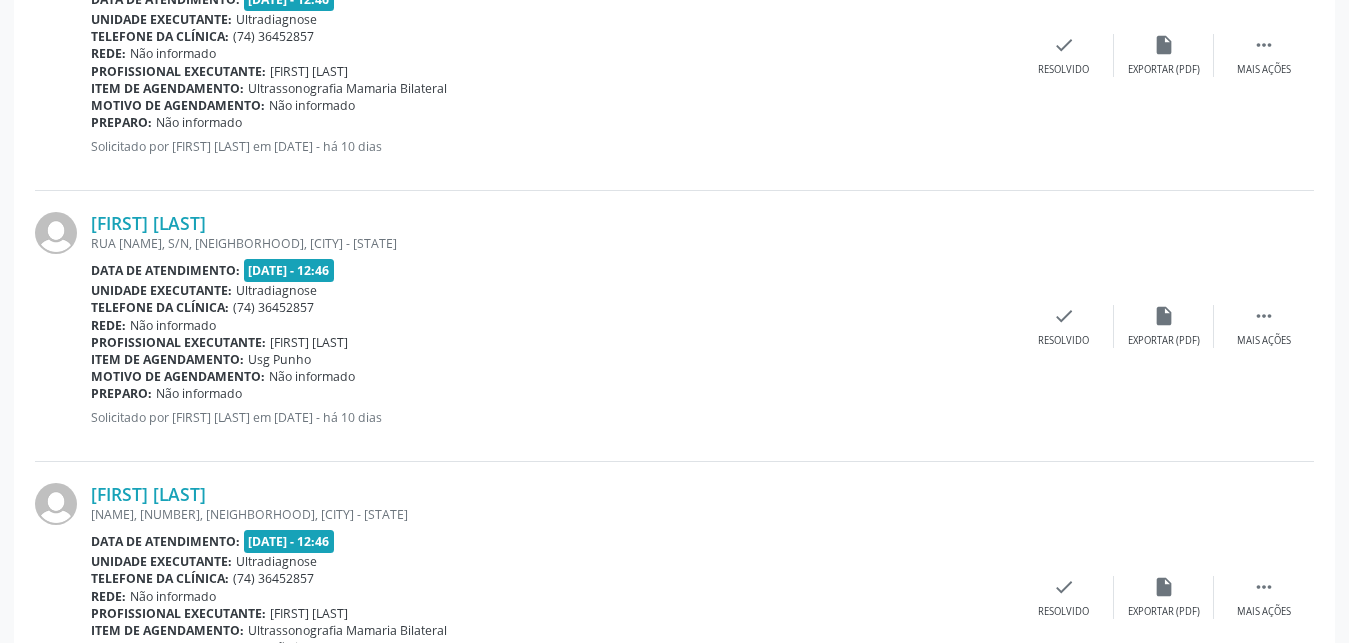 scroll, scrollTop: 1039, scrollLeft: 0, axis: vertical 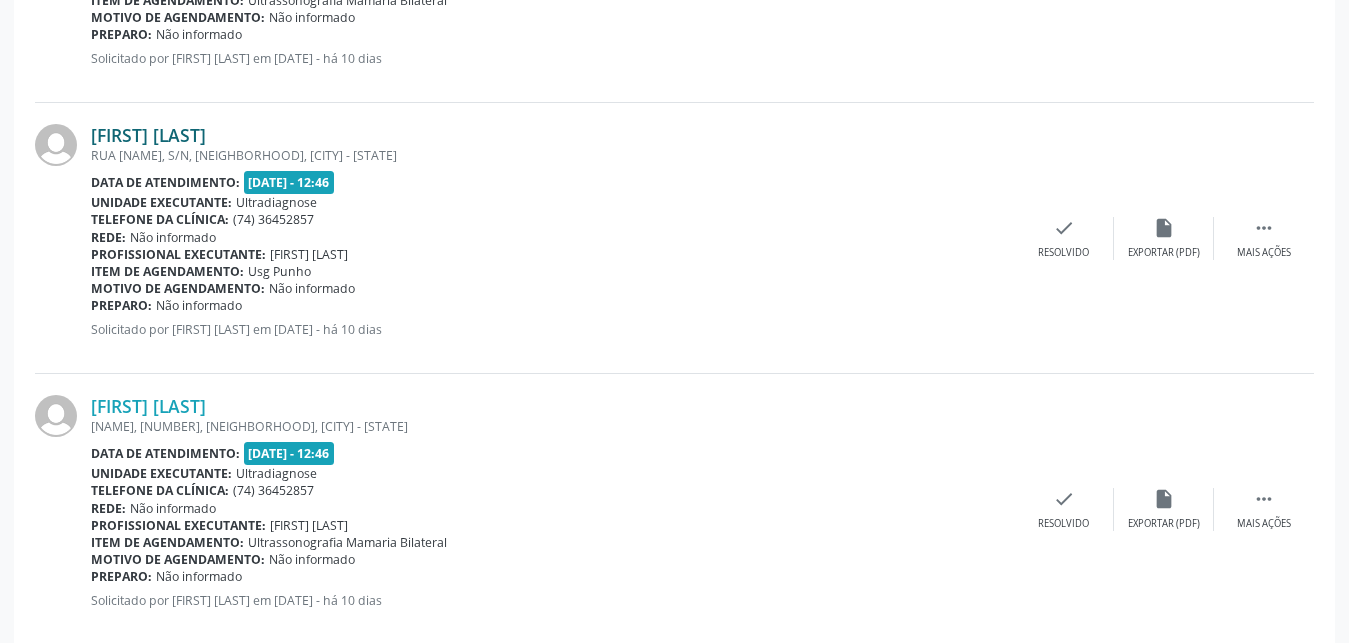 click on "[FIRST] [LAST]" at bounding box center [148, 135] 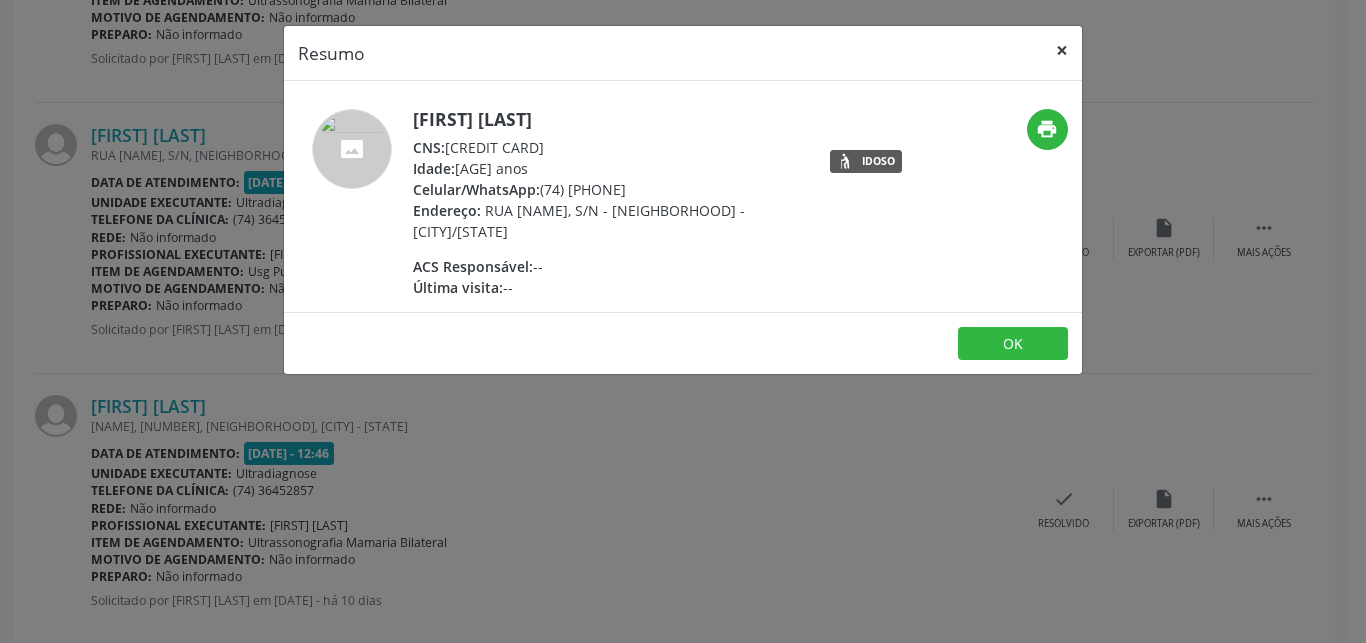 click on "×" at bounding box center [1062, 50] 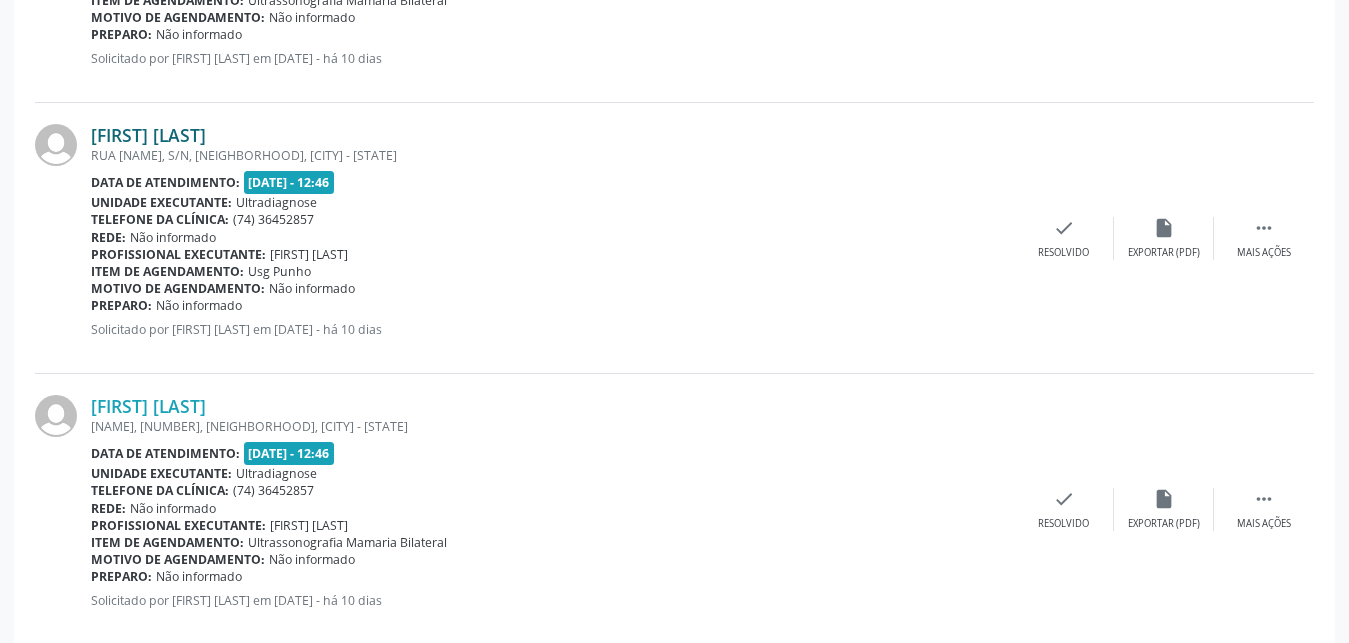 click on "[FIRST] [LAST]" at bounding box center (148, 135) 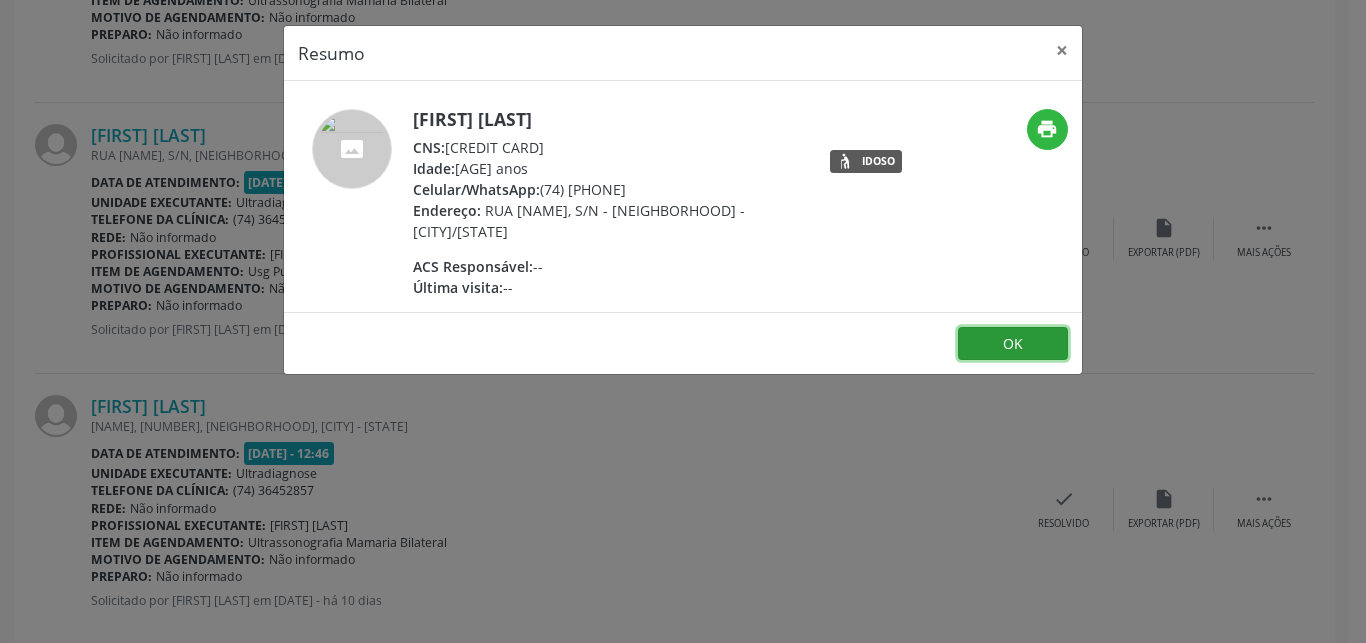 click on "OK" at bounding box center [1013, 344] 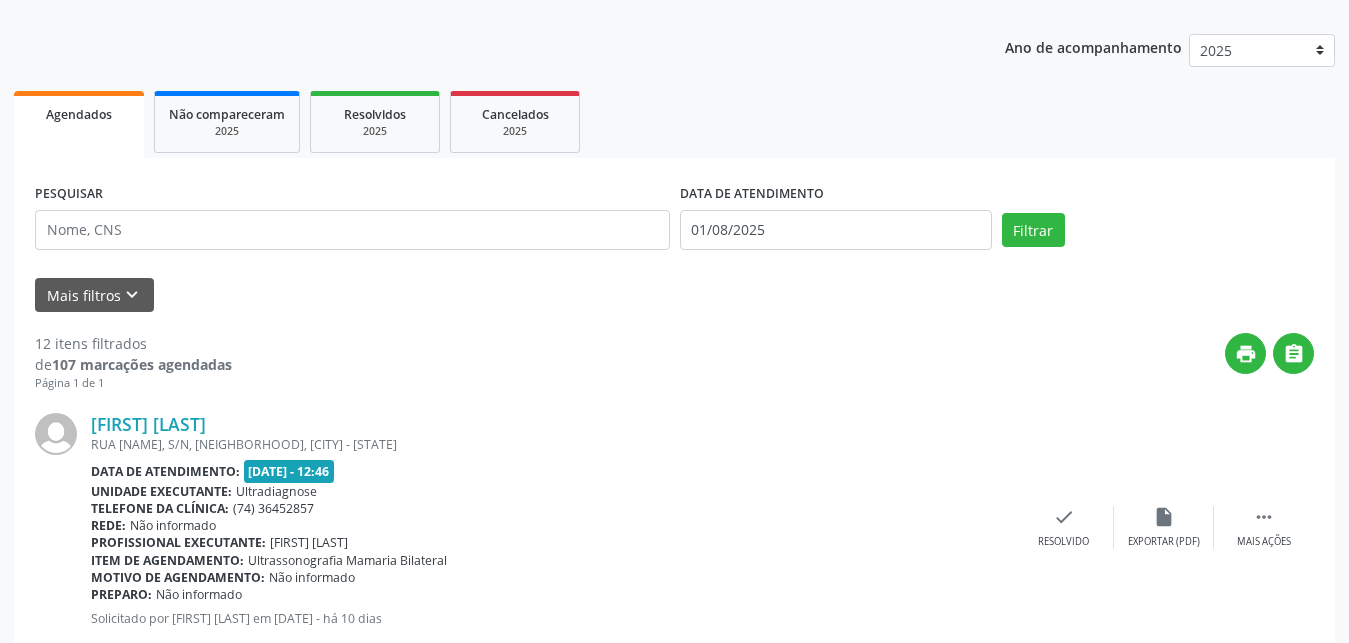 scroll, scrollTop: 94, scrollLeft: 0, axis: vertical 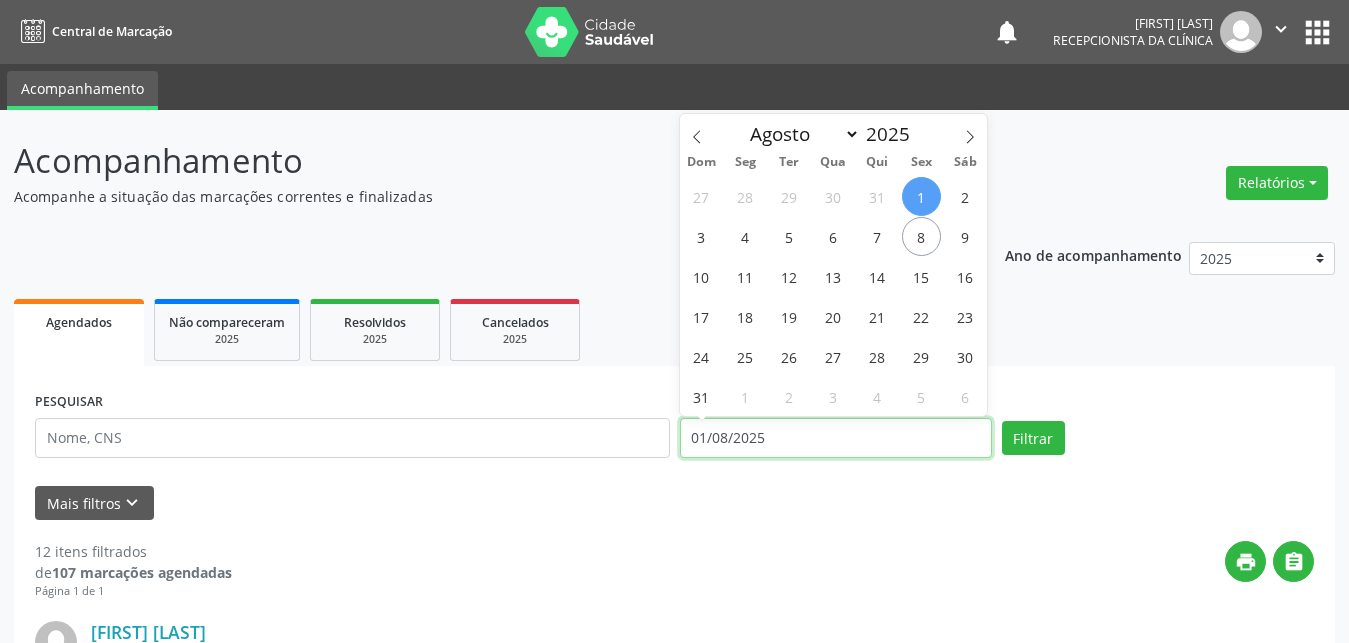 click on "01/08/2025" at bounding box center [836, 438] 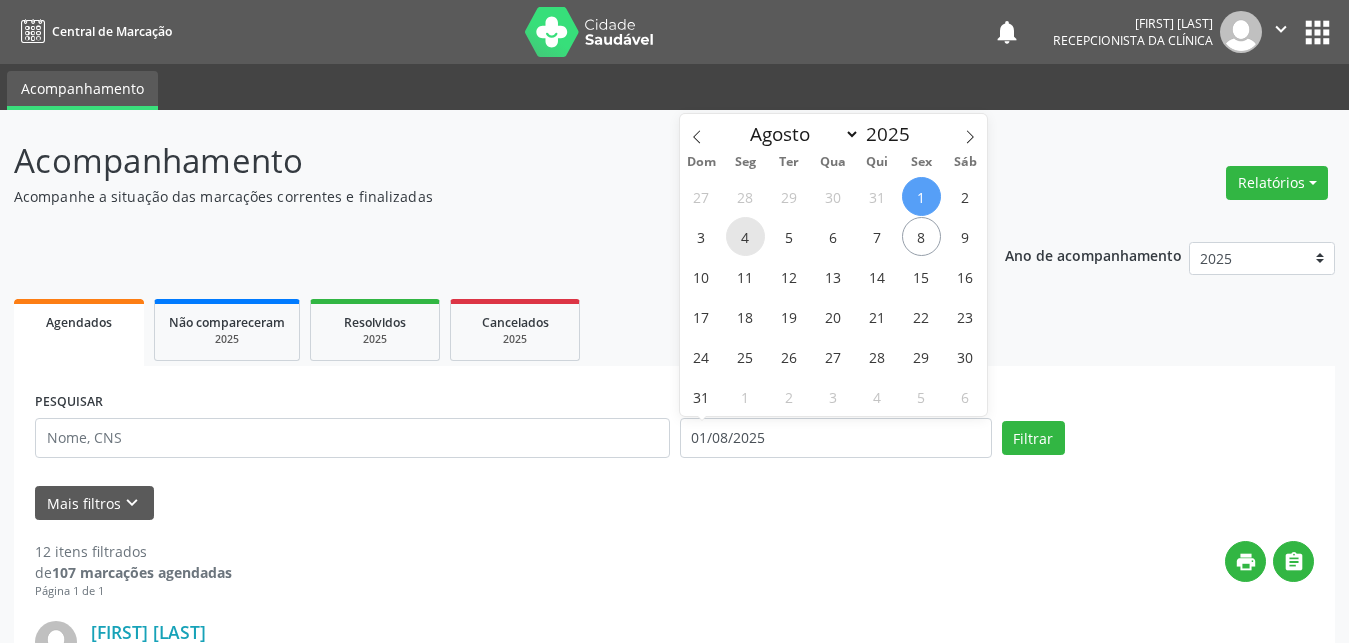 click on "4" at bounding box center [745, 236] 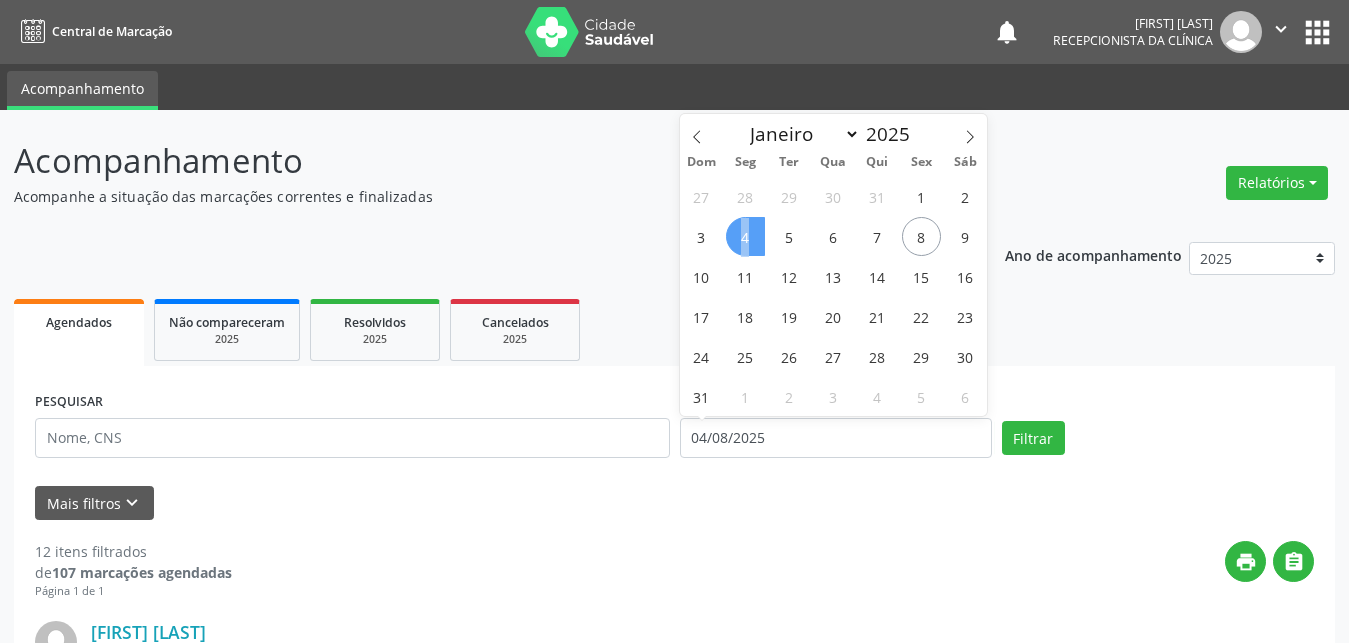 click on "4" at bounding box center (745, 236) 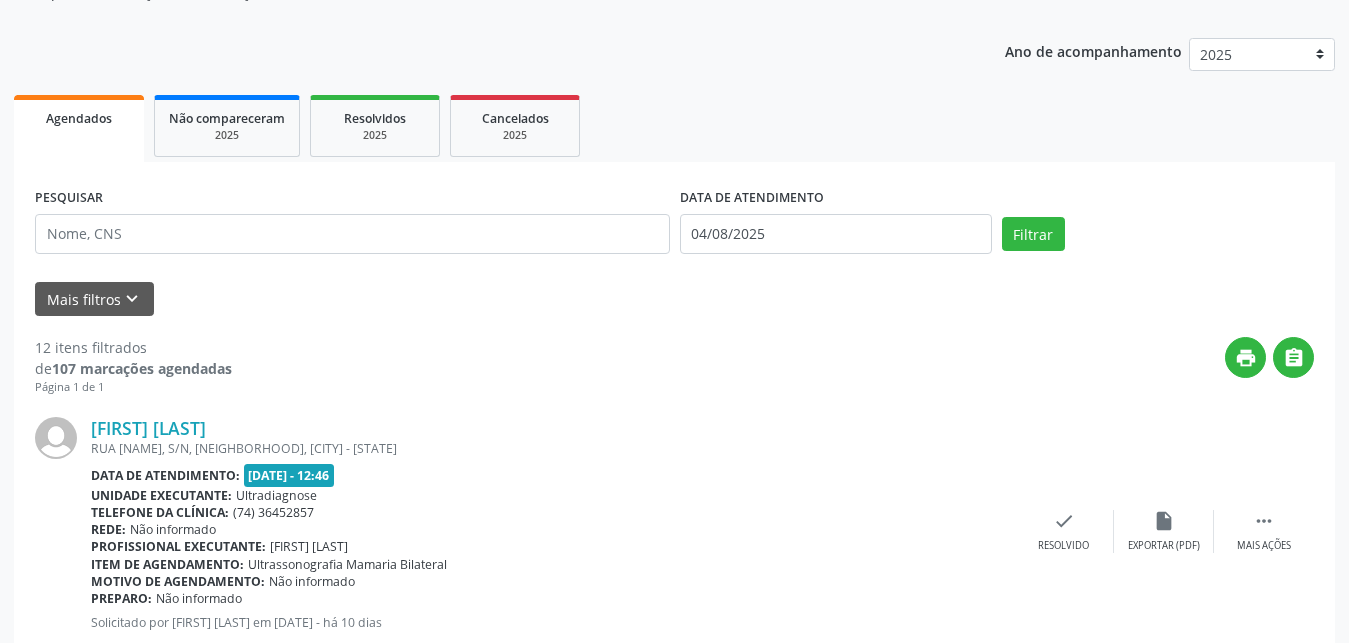 scroll, scrollTop: 306, scrollLeft: 0, axis: vertical 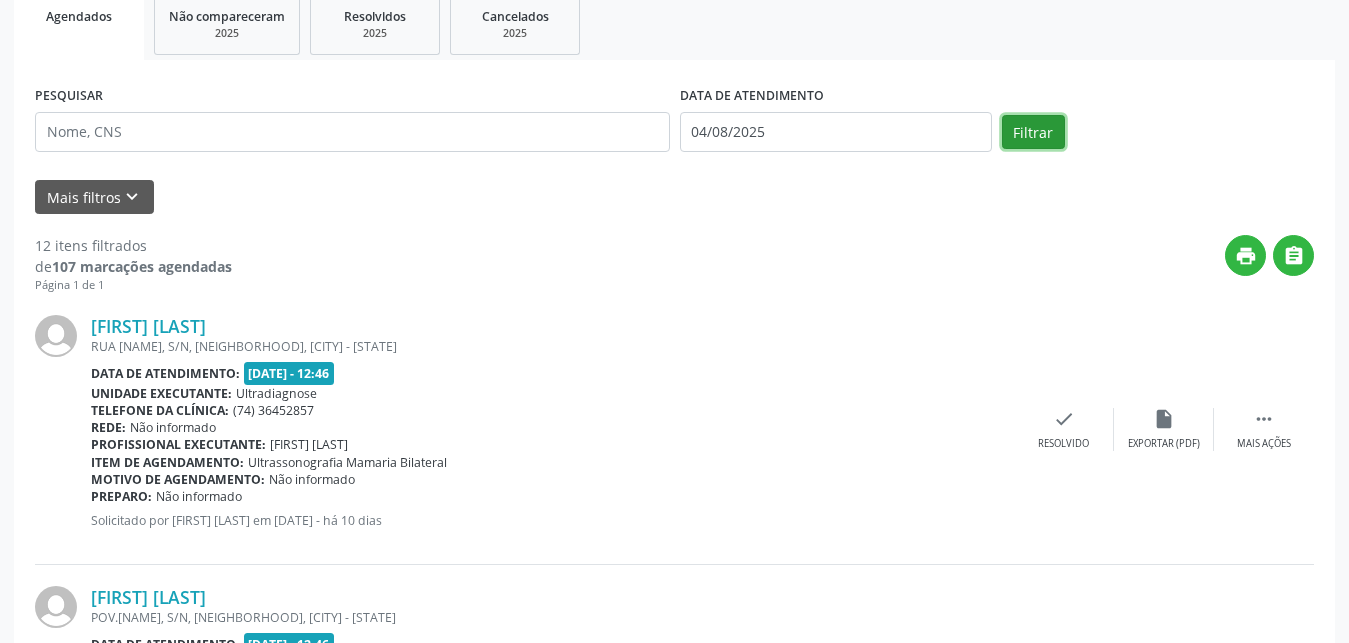 click on "Filtrar" at bounding box center (1033, 132) 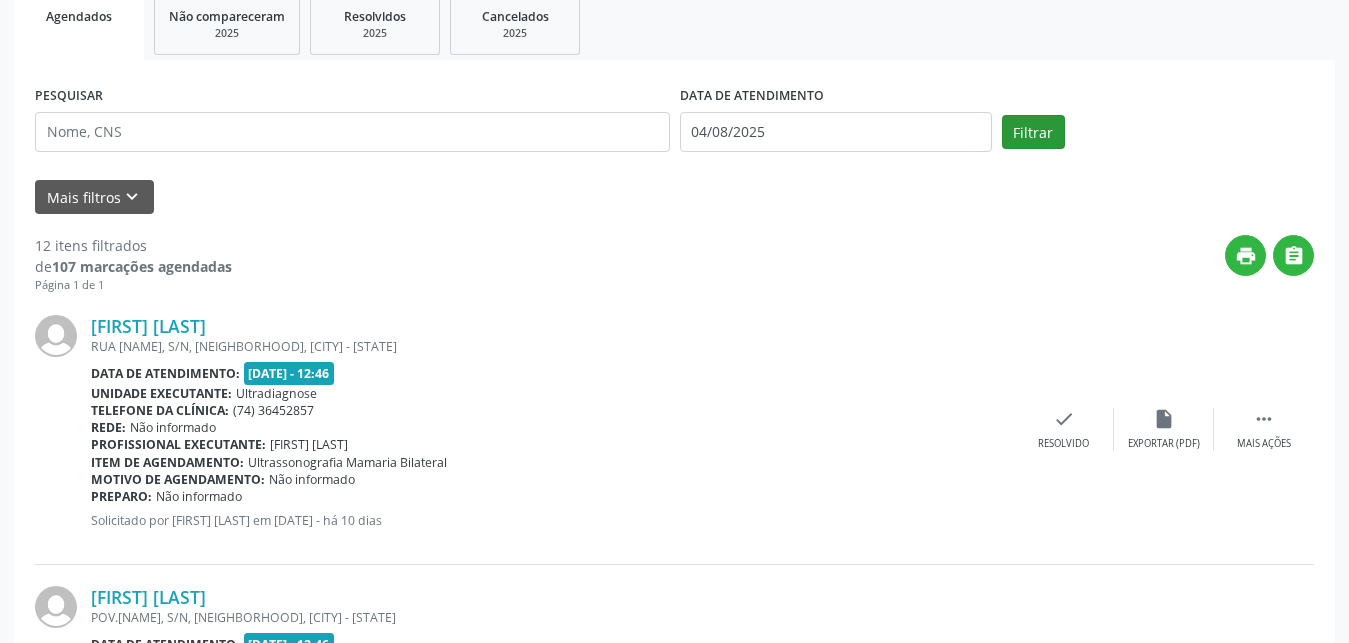 click on "Acompanhamento
Acompanhe a situação das marcações correntes e finalizadas
Relatórios
Agendamentos
Procedimentos realizados" at bounding box center (674, -135) 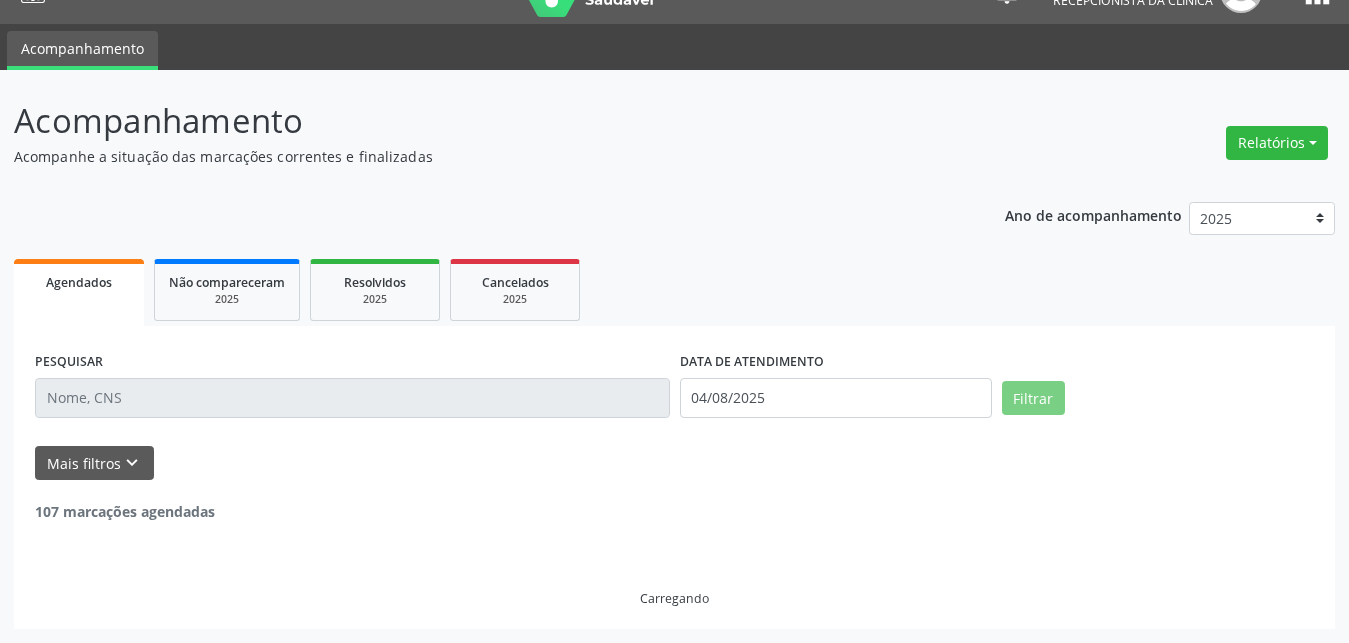 scroll, scrollTop: 40, scrollLeft: 0, axis: vertical 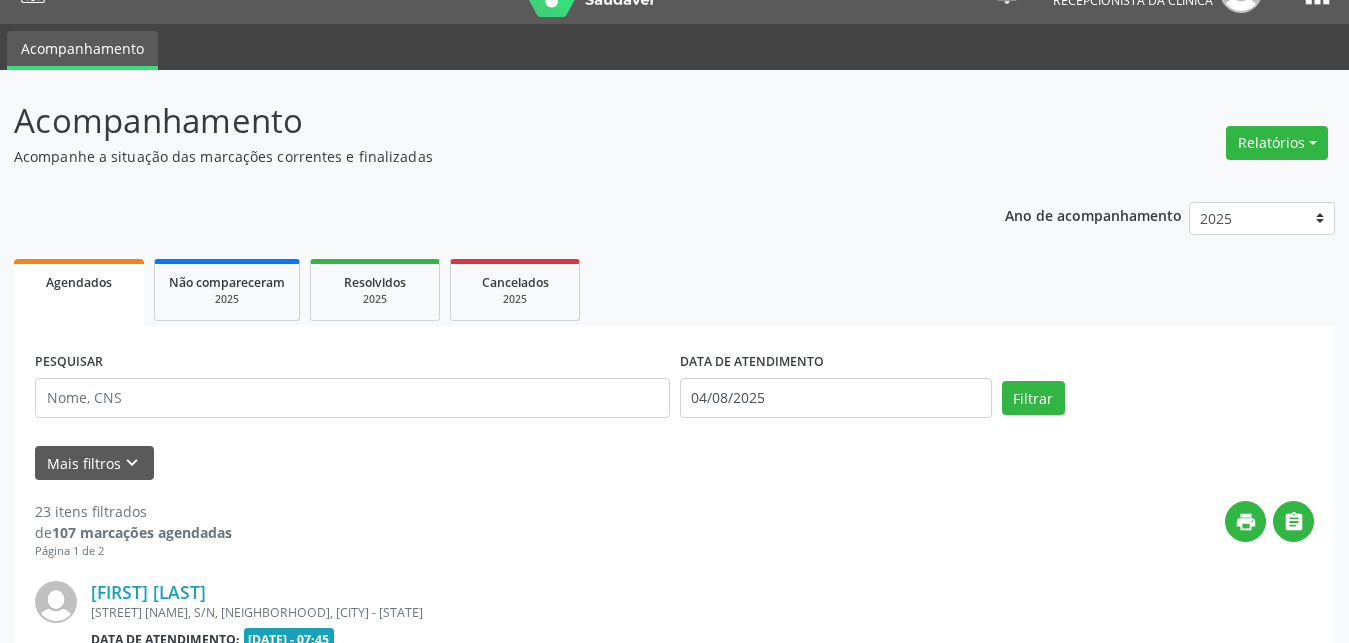 click on "Ano de acompanhamento
2025 2024 2023   Agendados   Não compareceram
2025
Resolvidos
2025
Cancelados
2025
PESQUISAR
DATA DE ATENDIMENTO
[DATE]
Filtrar
UNIDADE DE REFERÊNCIA
Selecione uma UBS
Todas as UBS   Unidade Basica de Saude da Familia Dr Paulo Sudre   Centro de Enfrentamento Para Covid 19 de Campo Formoso   Central de Marcacao de Consultas e Exames de Campo Formoso   Vigilancia em Saude de Campo Formoso   PSF Lage dos Negros III   P S da Familia do Povoado de Caraibas   Unidade Basica de Saude da Familia Maninho Ferreira   P S de Curral da Ponta Psf Oseas Manoel da Silva   Farmacia Basica   Unidade Basica de Saude da Familia de Brejao da Caatinga   P S da Familia do Povoado de Pocos   P S da Familia do Povoado de Tiquara   P S da Familia do Povoado de Sao Tome   P S de Lages dos Negros   P S da Familia do Povoado de Tuiutiba" at bounding box center (674, 2446) 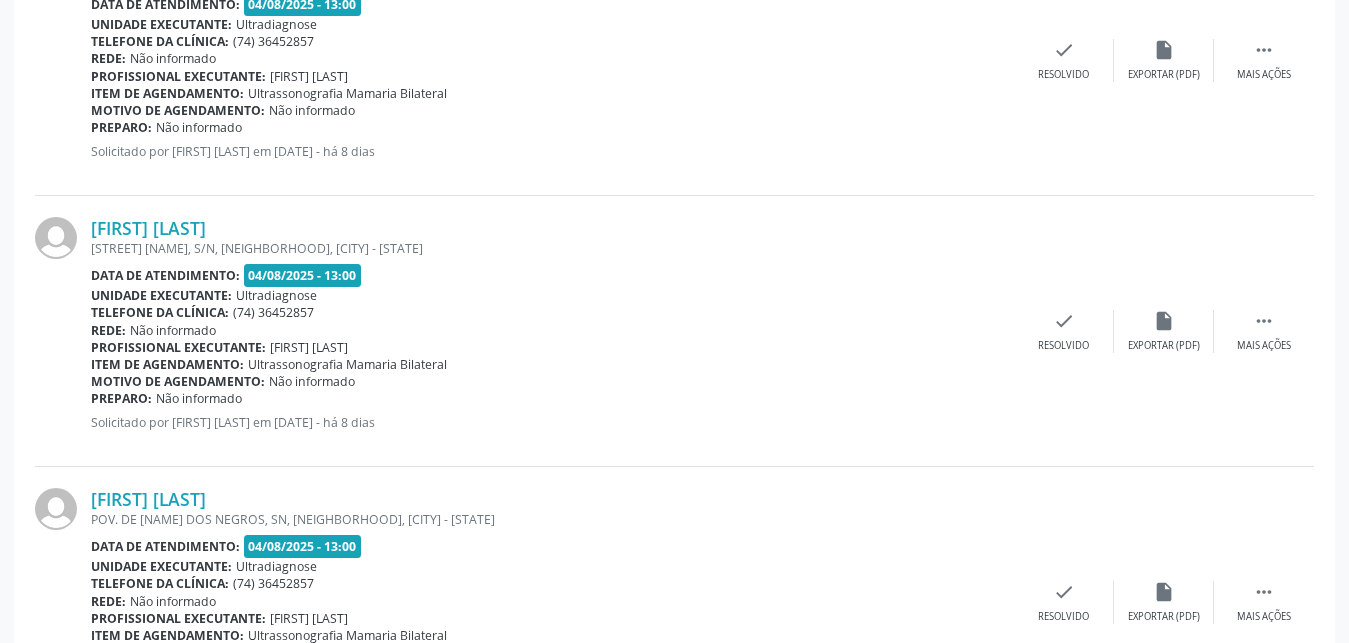 scroll, scrollTop: 4114, scrollLeft: 0, axis: vertical 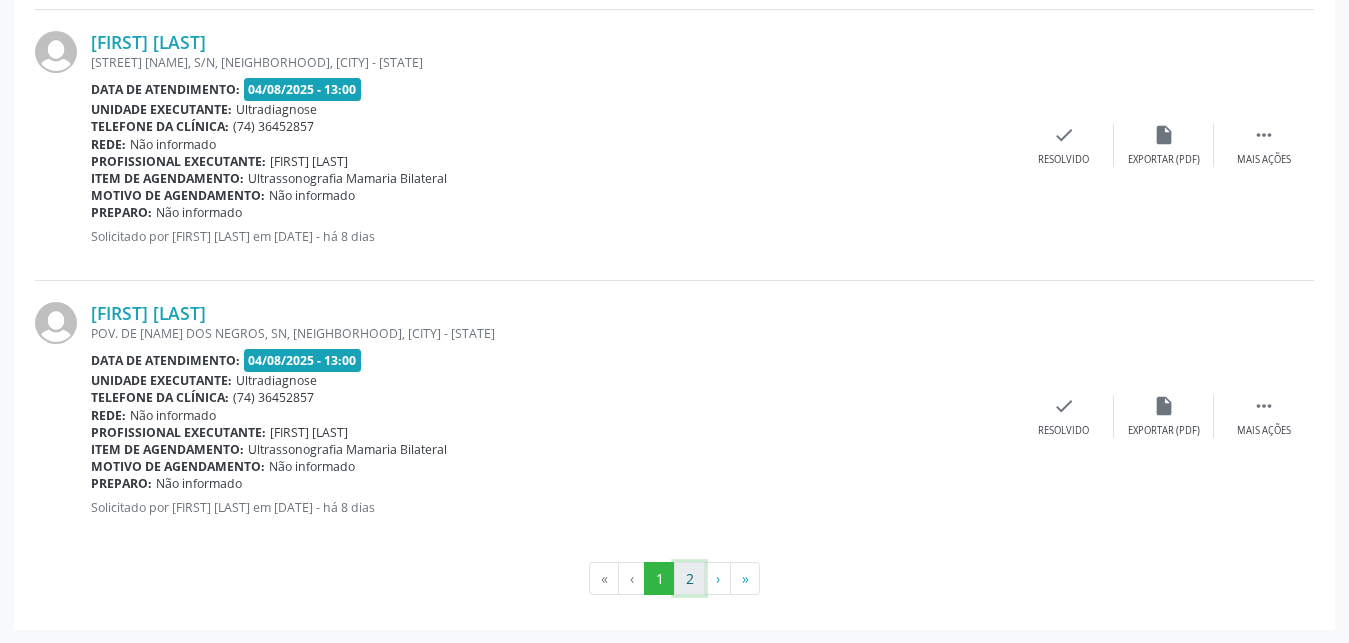 click on "2" at bounding box center (689, 579) 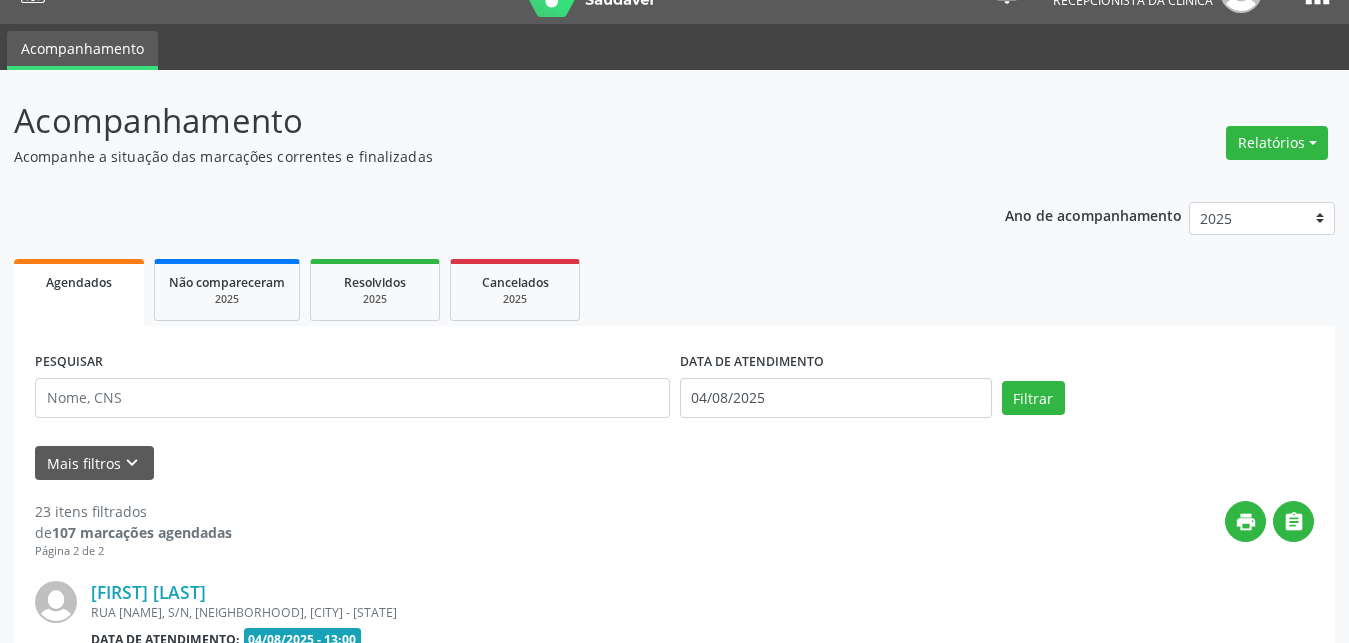scroll, scrollTop: 102, scrollLeft: 0, axis: vertical 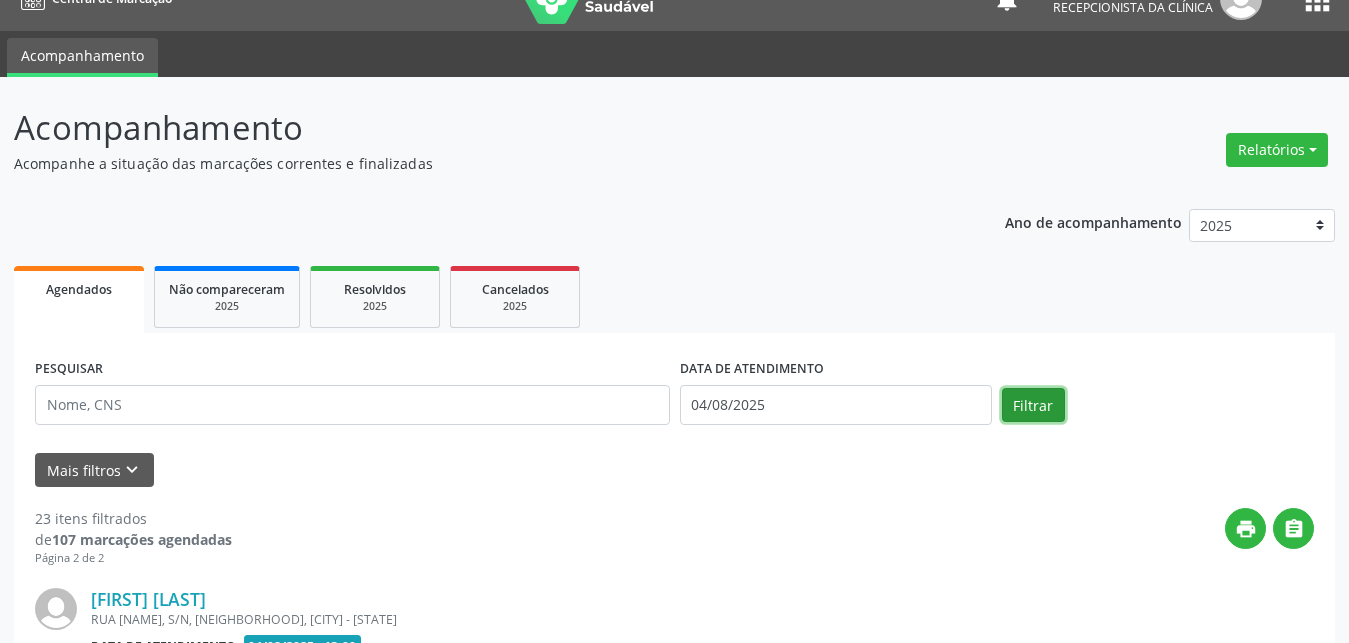 click on "Filtrar" at bounding box center (1033, 405) 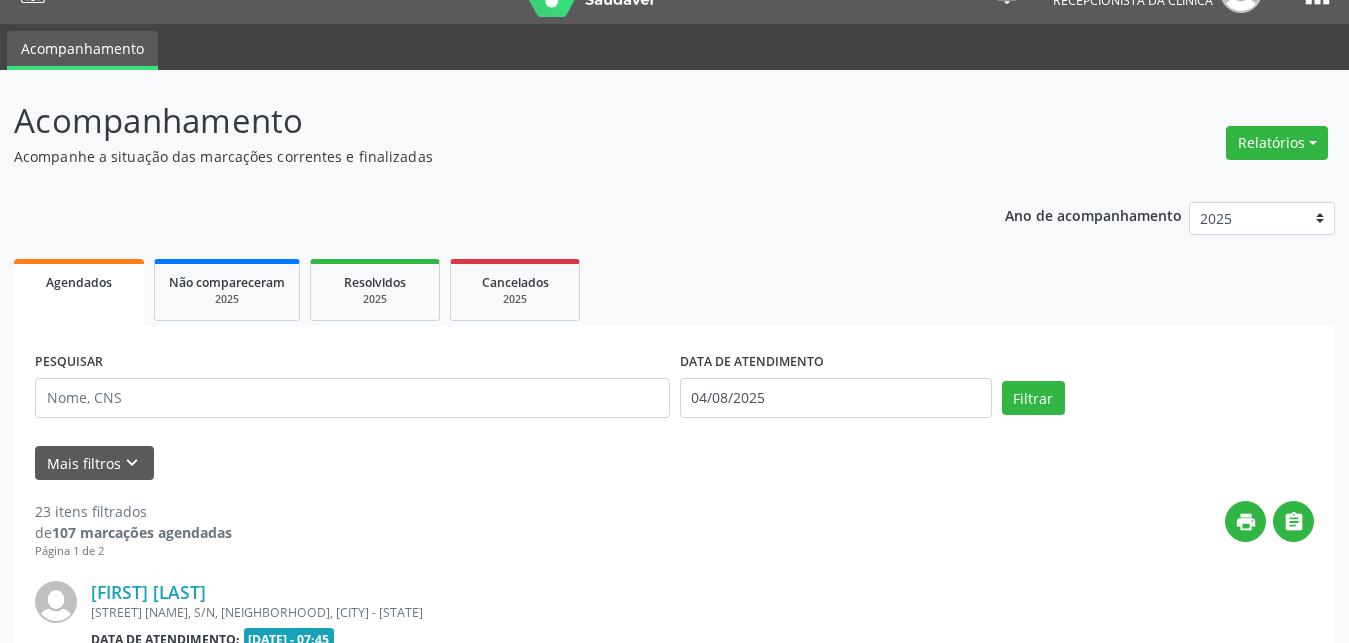 scroll, scrollTop: 0, scrollLeft: 0, axis: both 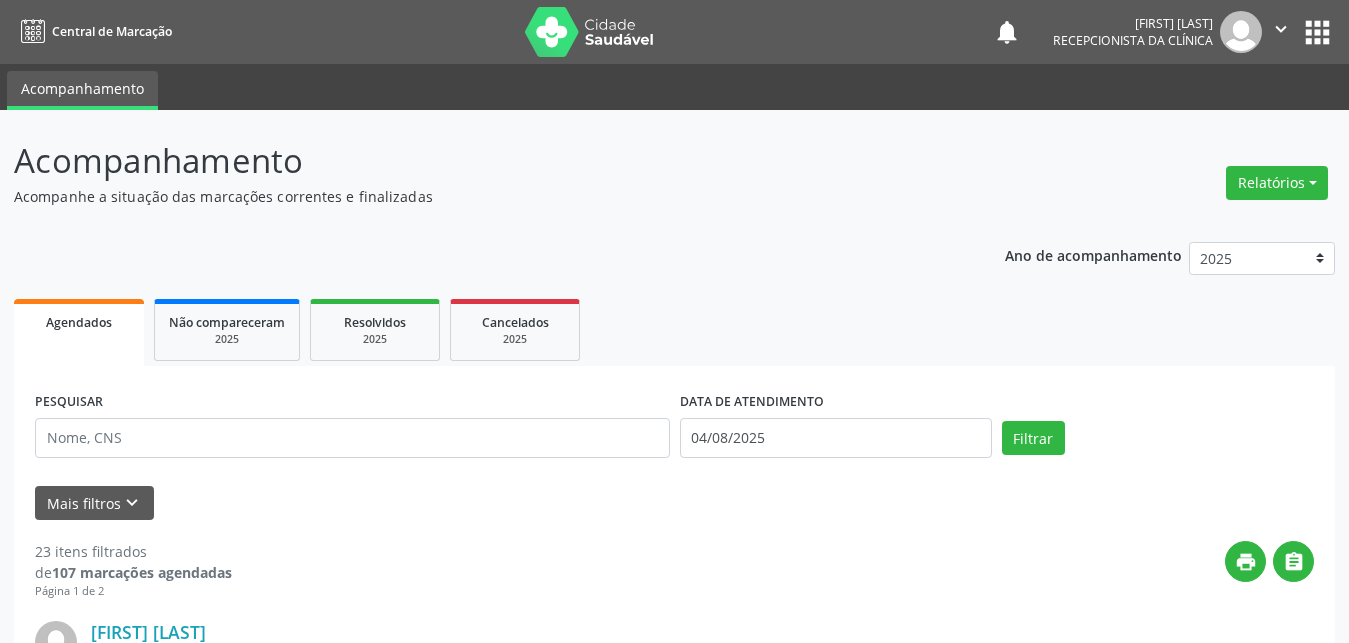 click on "DATA DE ATENDIMENTO" at bounding box center (752, 402) 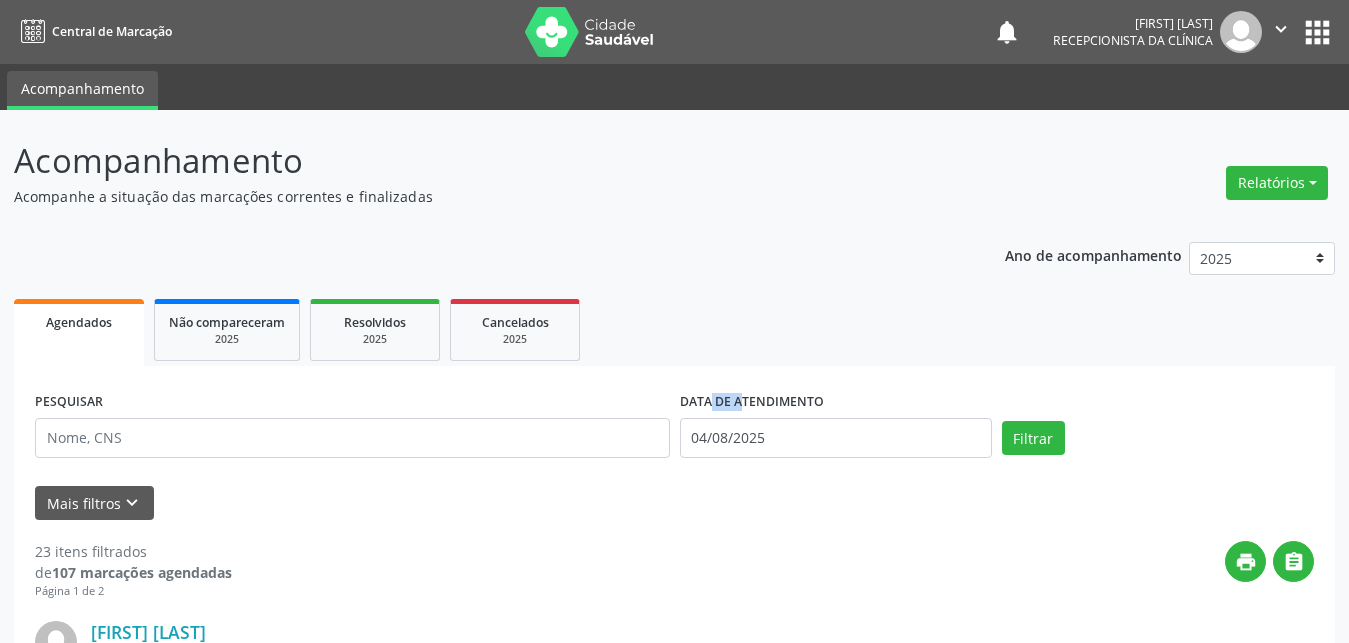 click on "DATA DE ATENDIMENTO" at bounding box center [752, 402] 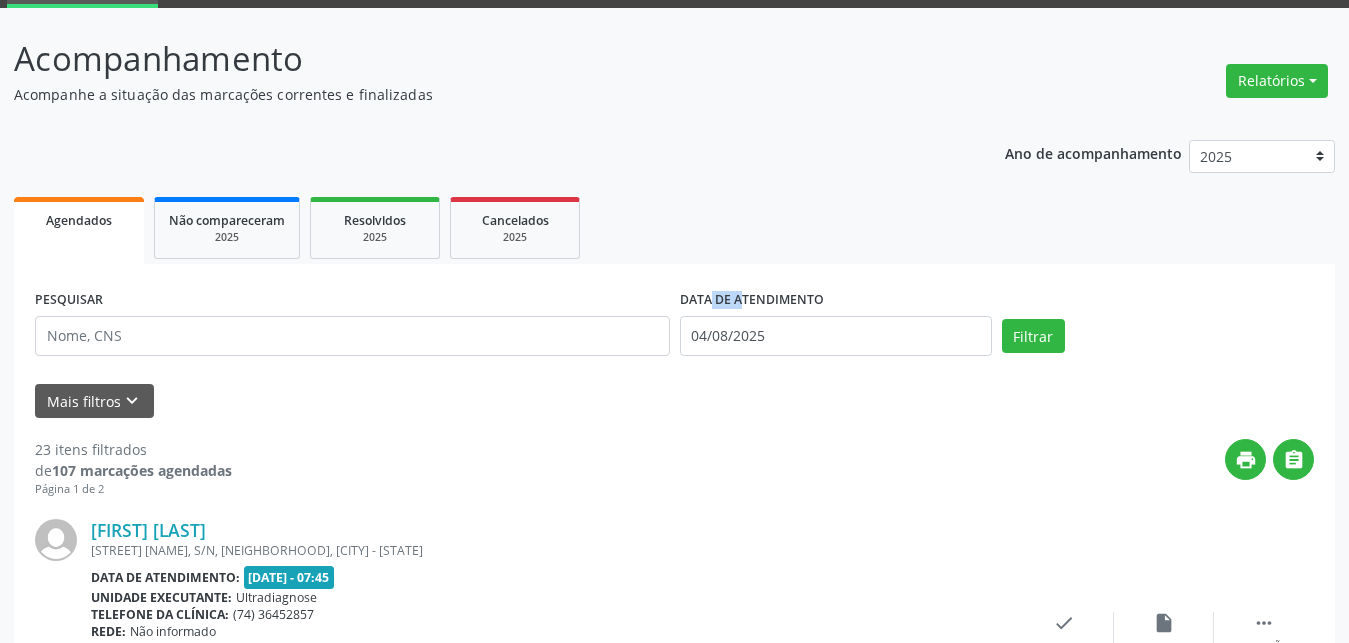 scroll, scrollTop: 0, scrollLeft: 0, axis: both 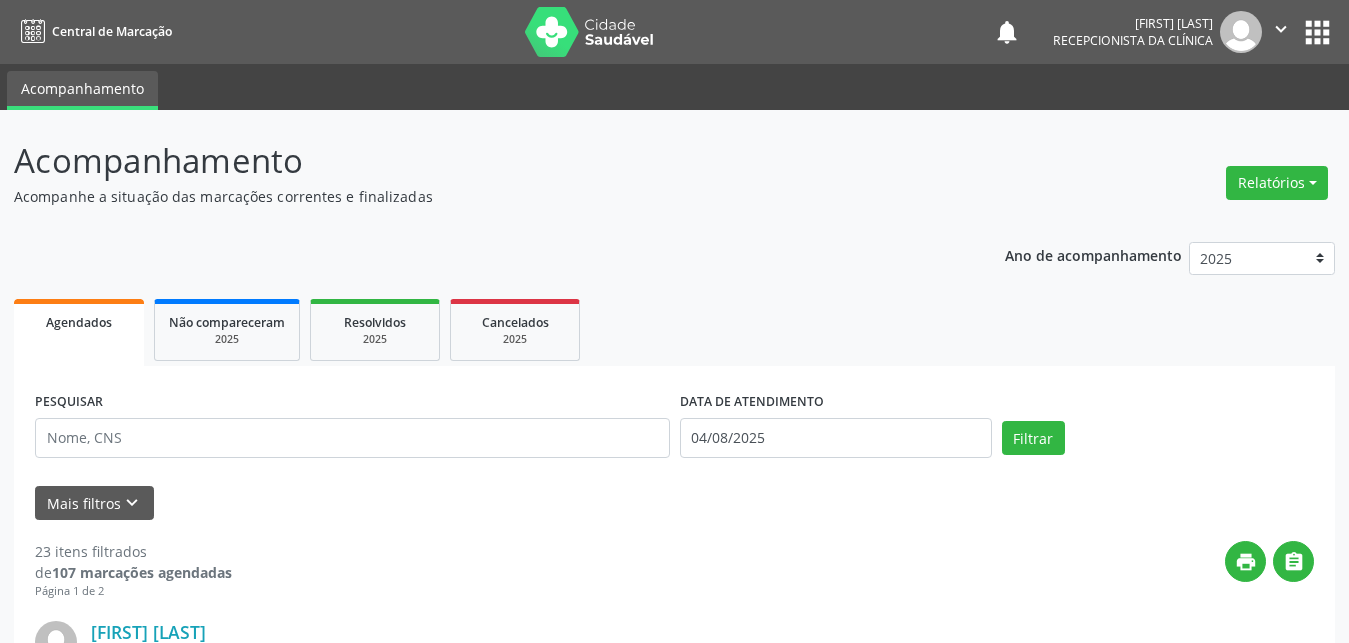 drag, startPoint x: 747, startPoint y: 492, endPoint x: 746, endPoint y: 434, distance: 58.00862 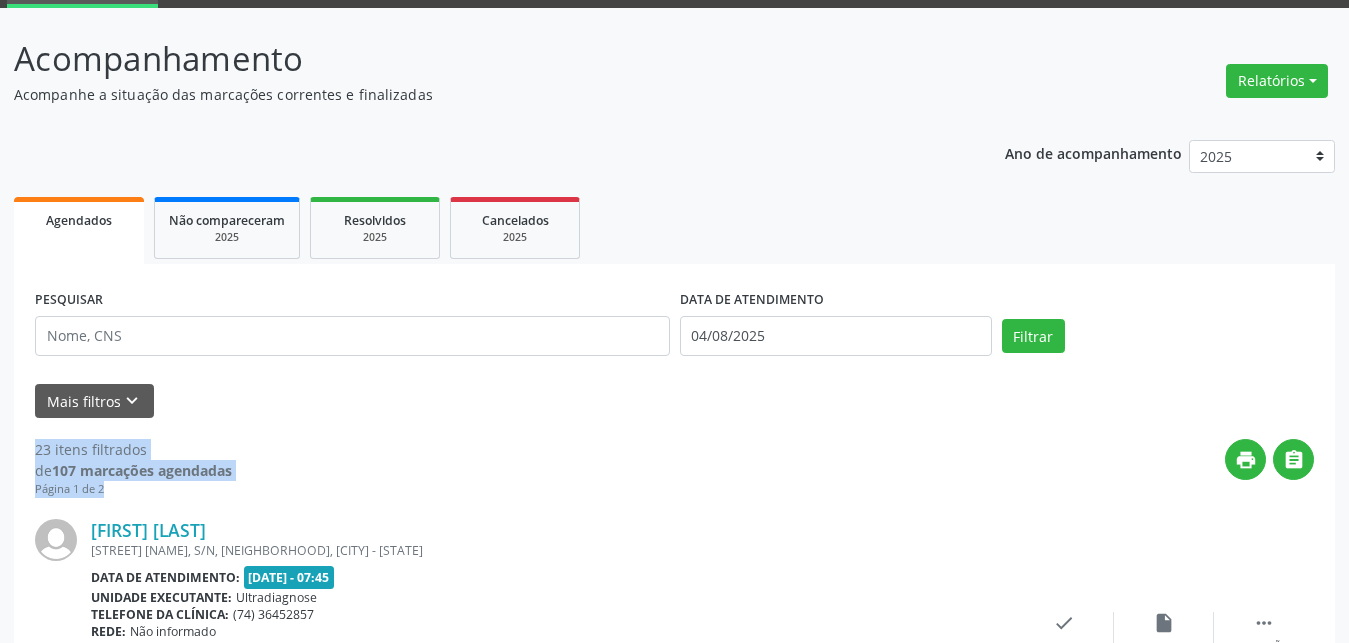 scroll, scrollTop: 0, scrollLeft: 0, axis: both 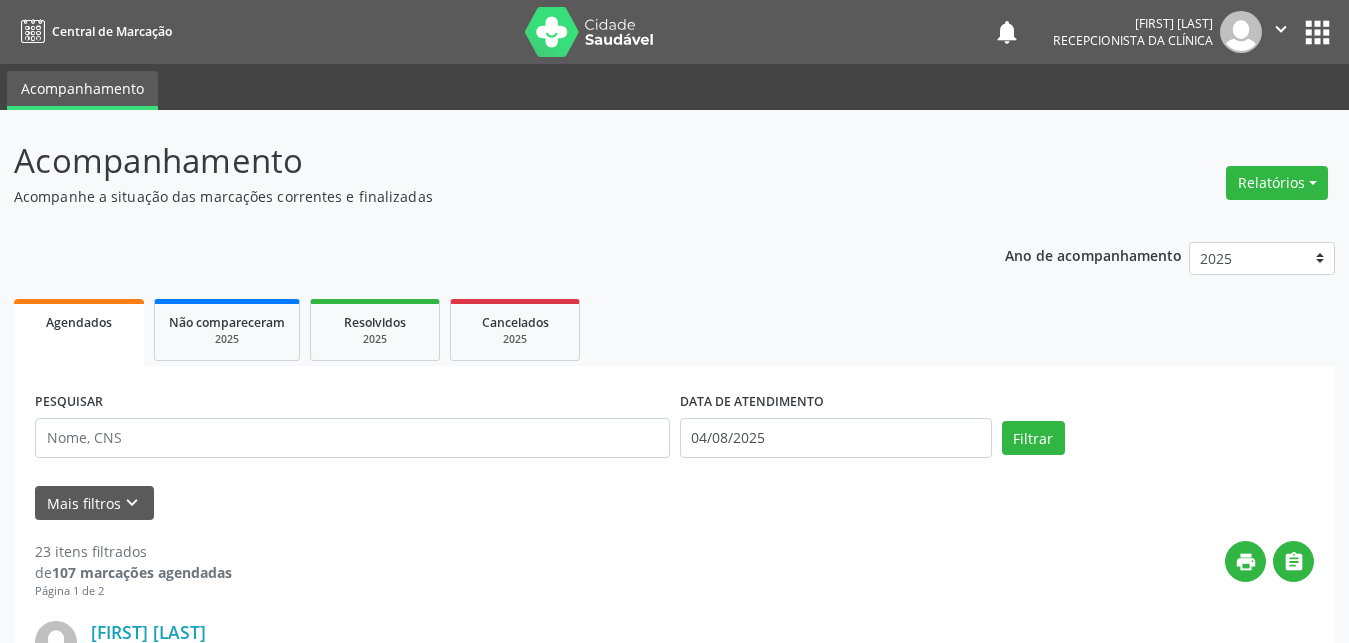 click on "DATA DE ATENDIMENTO
04/08/2025" at bounding box center [836, 429] 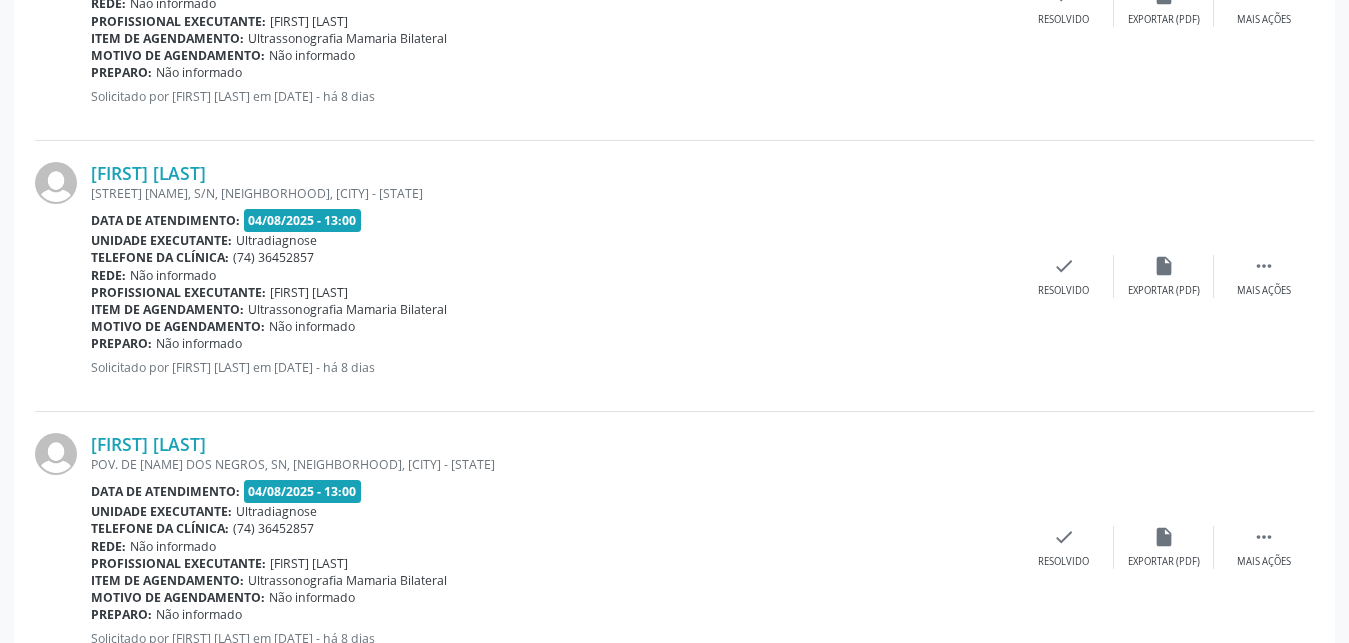scroll, scrollTop: 4114, scrollLeft: 0, axis: vertical 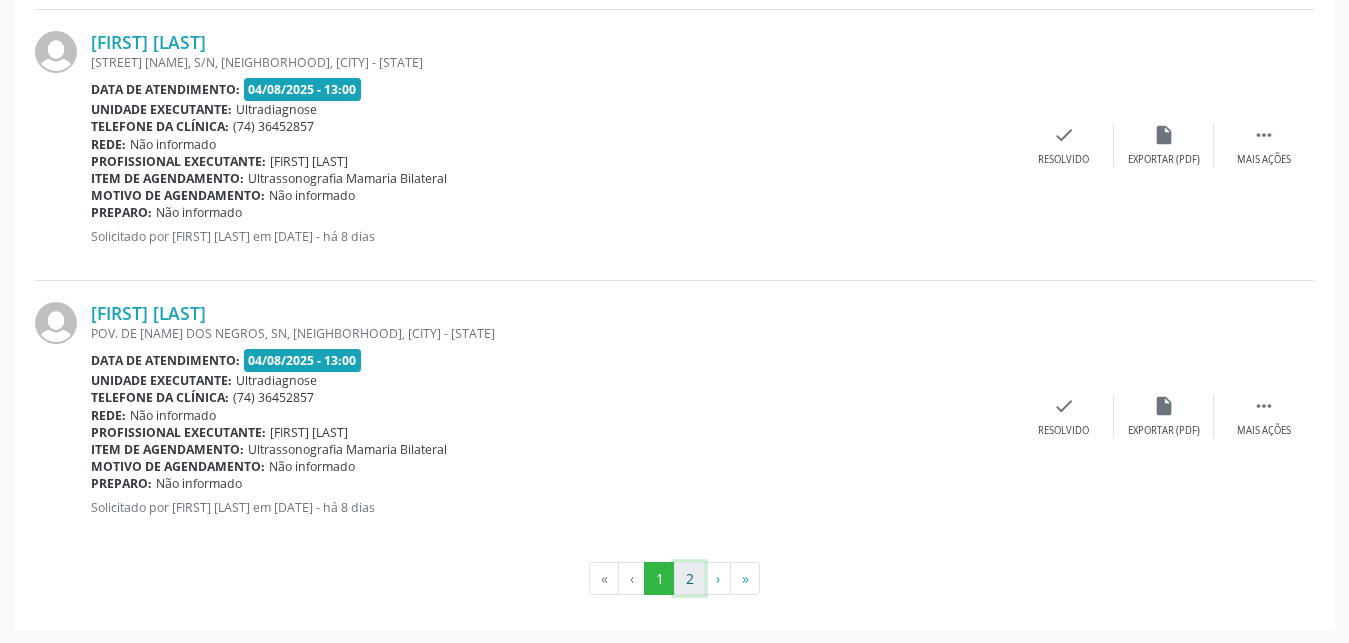 click on "2" at bounding box center (689, 579) 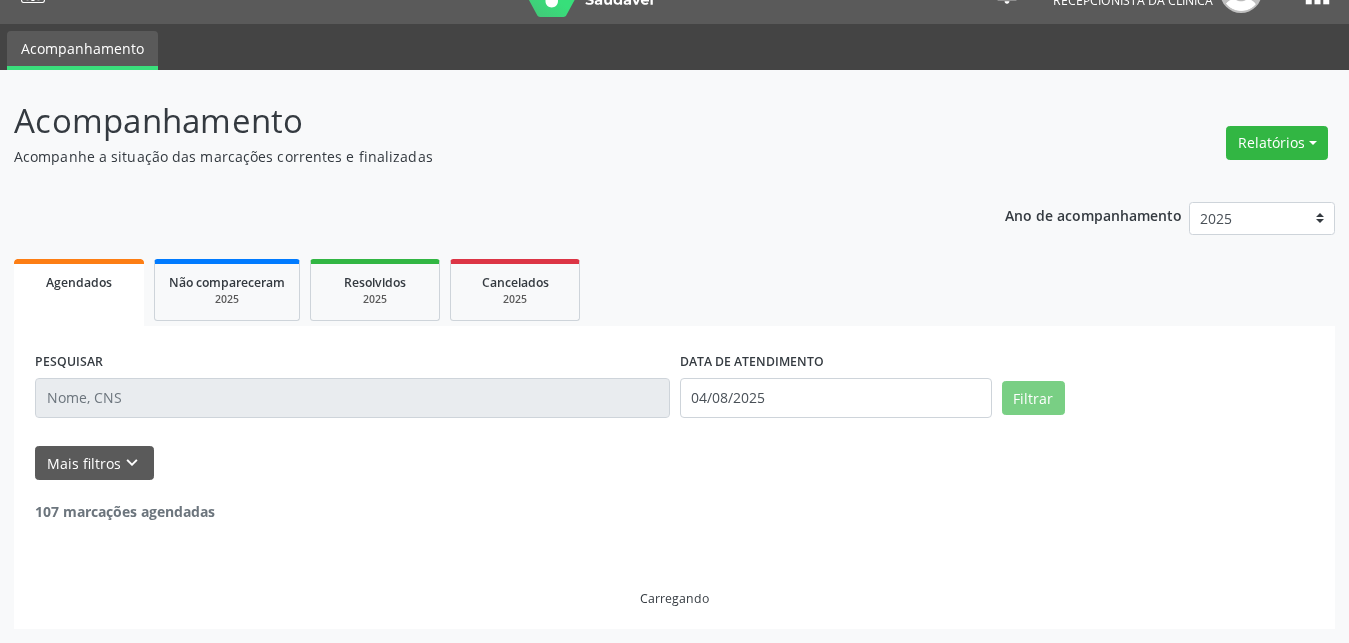 scroll, scrollTop: 40, scrollLeft: 0, axis: vertical 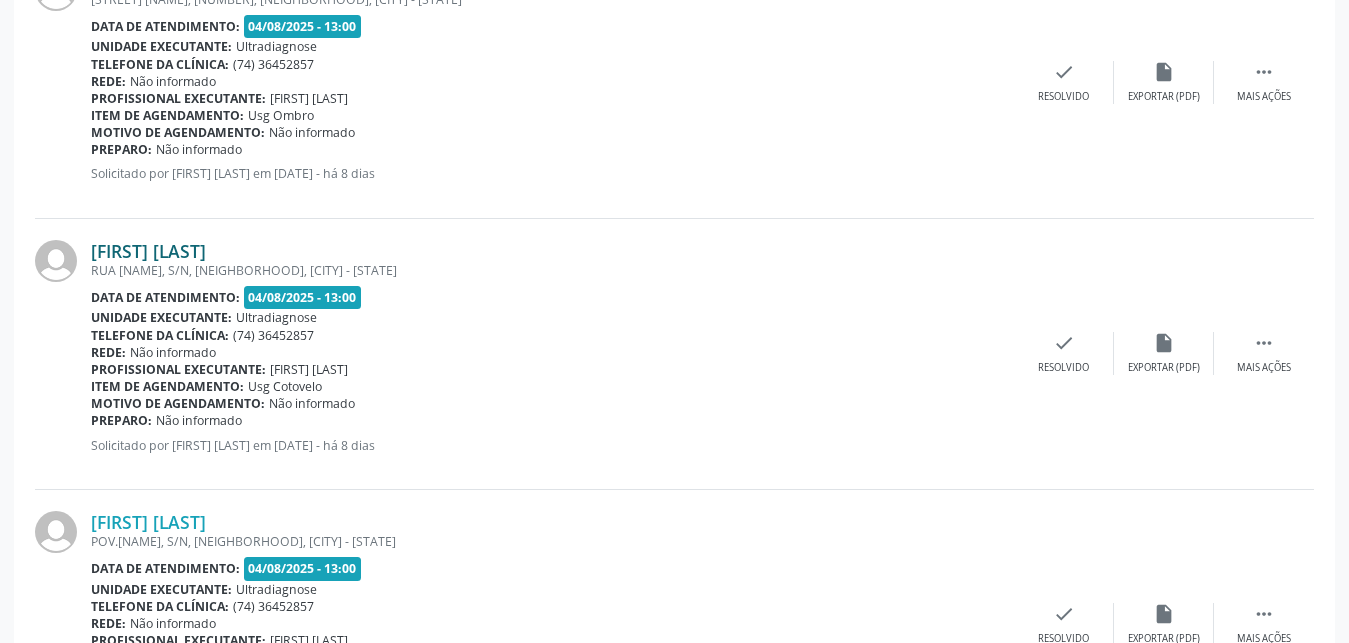 click on "[FIRST] [LAST]" at bounding box center (148, 251) 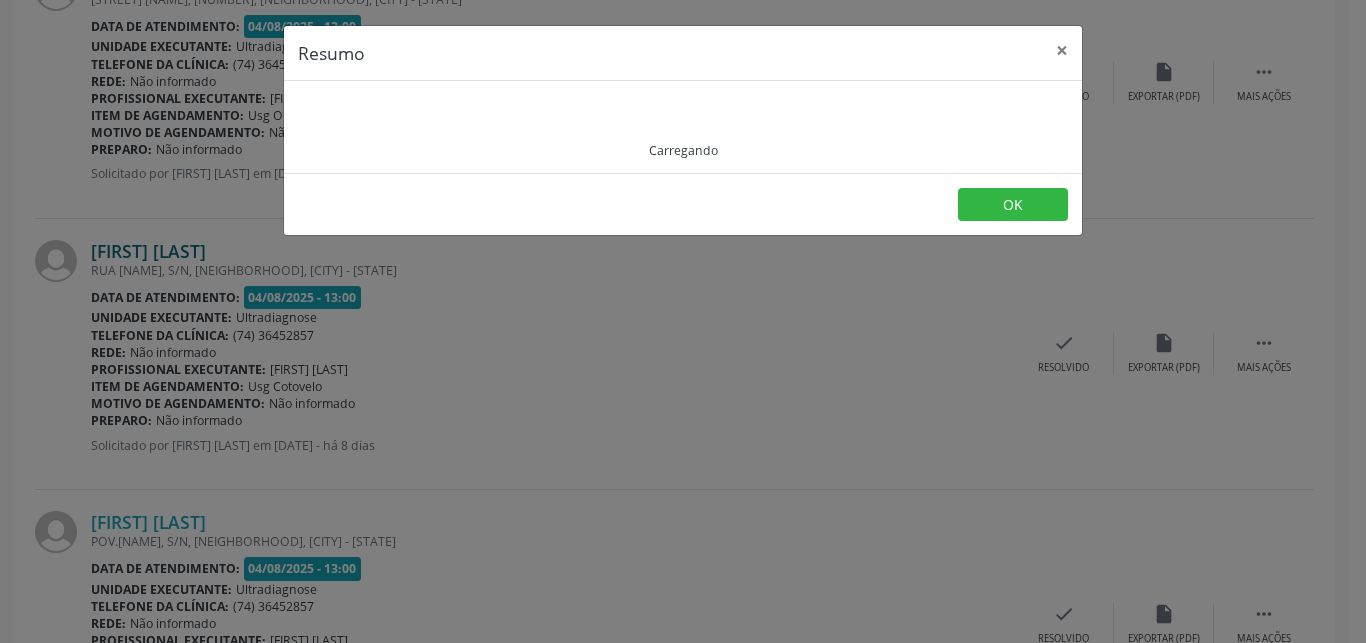 click on "Resumo ×
Carregando
OK" at bounding box center (683, 321) 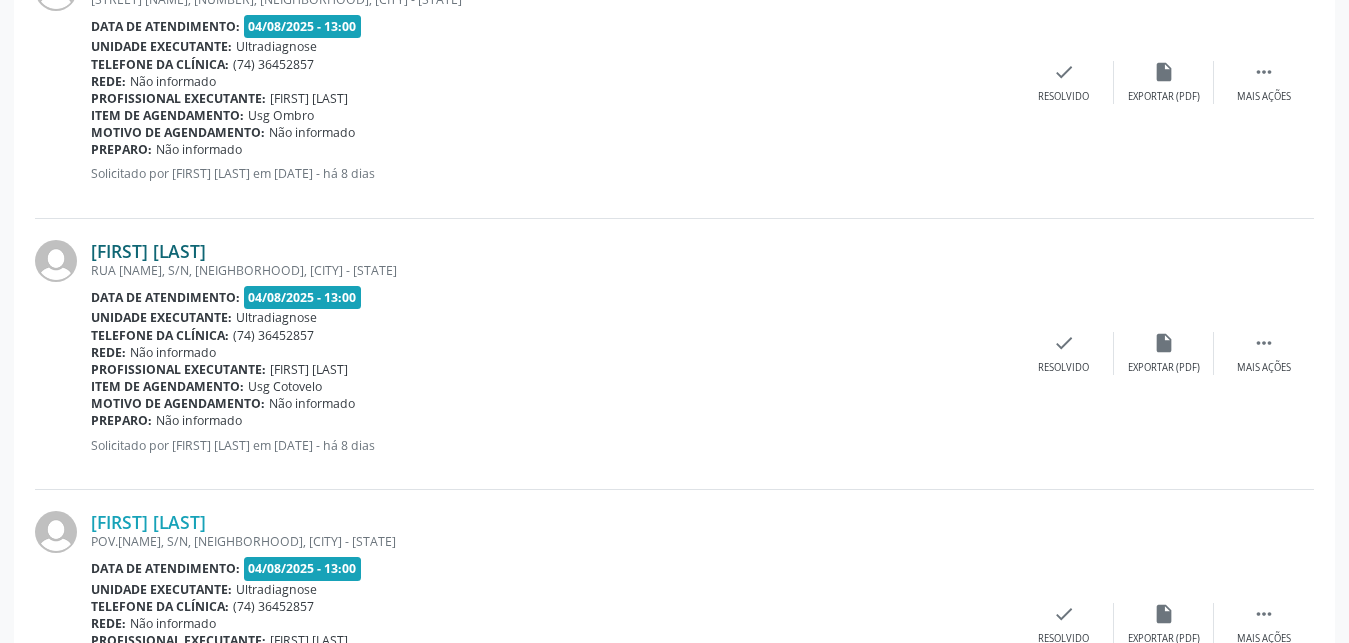 click on "[FIRST] [LAST]" at bounding box center (148, 251) 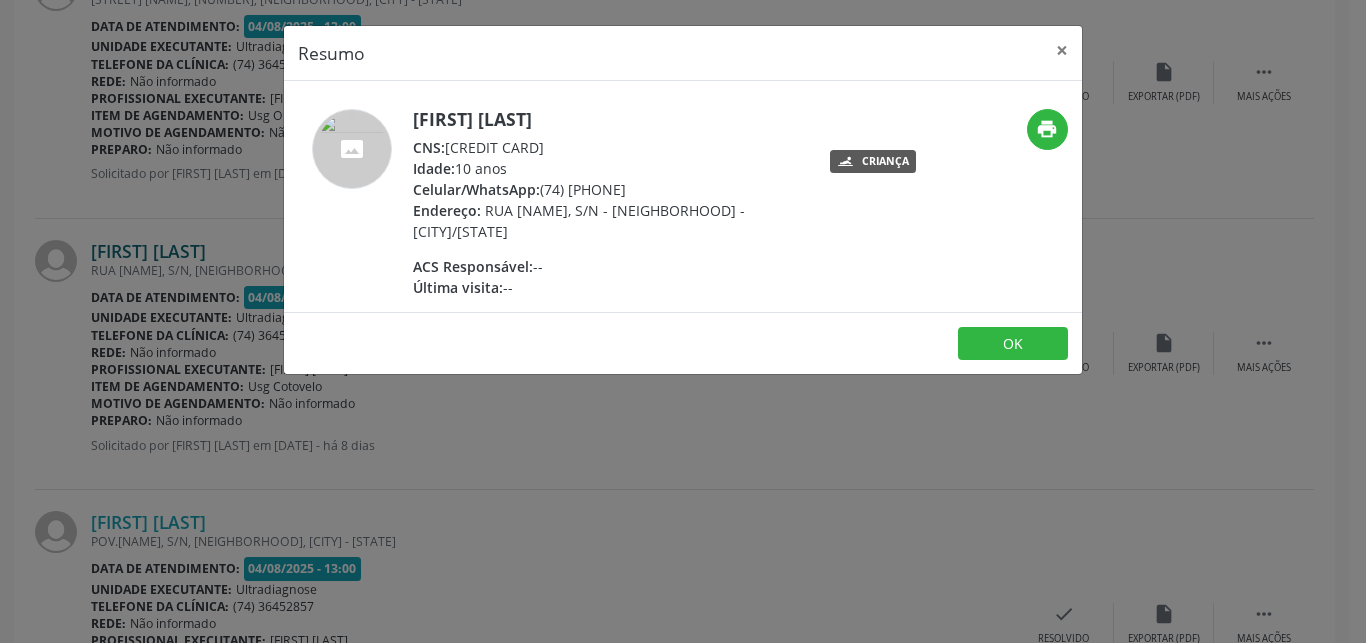 click on "Resumo ×
[FIRST] [LAST]
CNS:
[CREDIT CARD]
Idade:
[AGE] anos
Celular/WhatsApp:
(74) [PHONE]
Endereço:
RUA [NAME],
S/N -
[NEIGHBORHOOD]
-
[CITY]/[STATE]
ACS Responsável:
--
Última visita:
--
print     Criança OK" at bounding box center (683, 321) 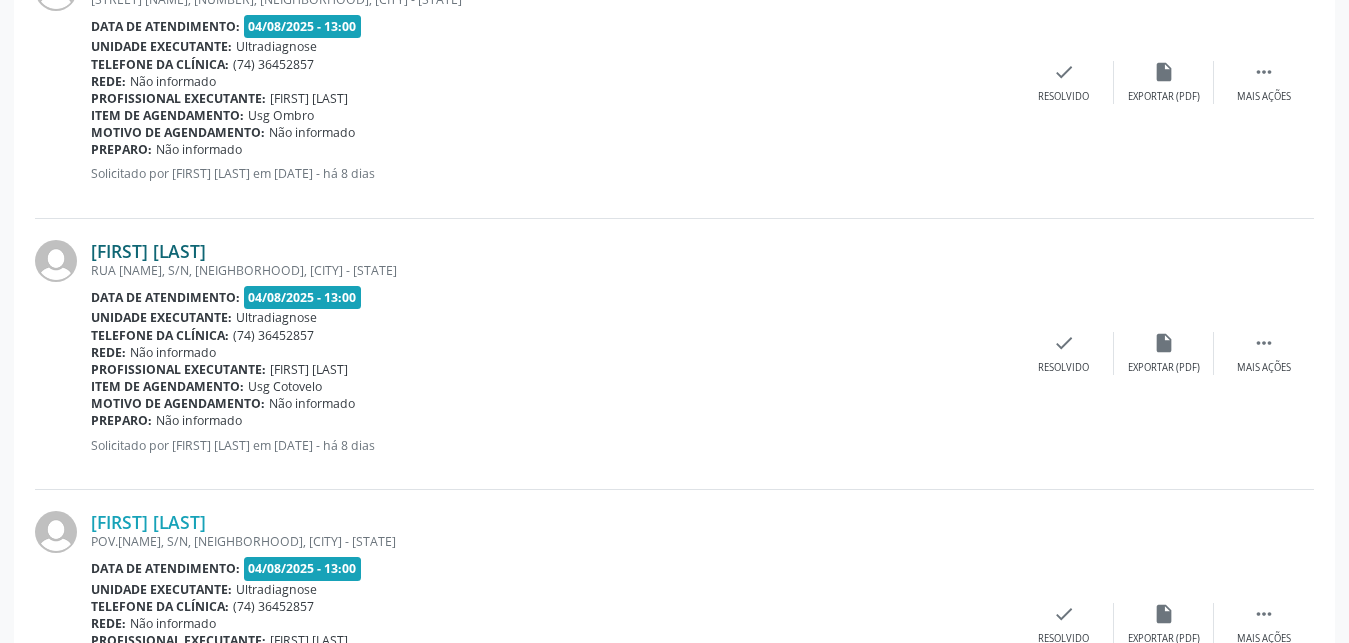 click on "[FIRST] [LAST]" at bounding box center [148, 251] 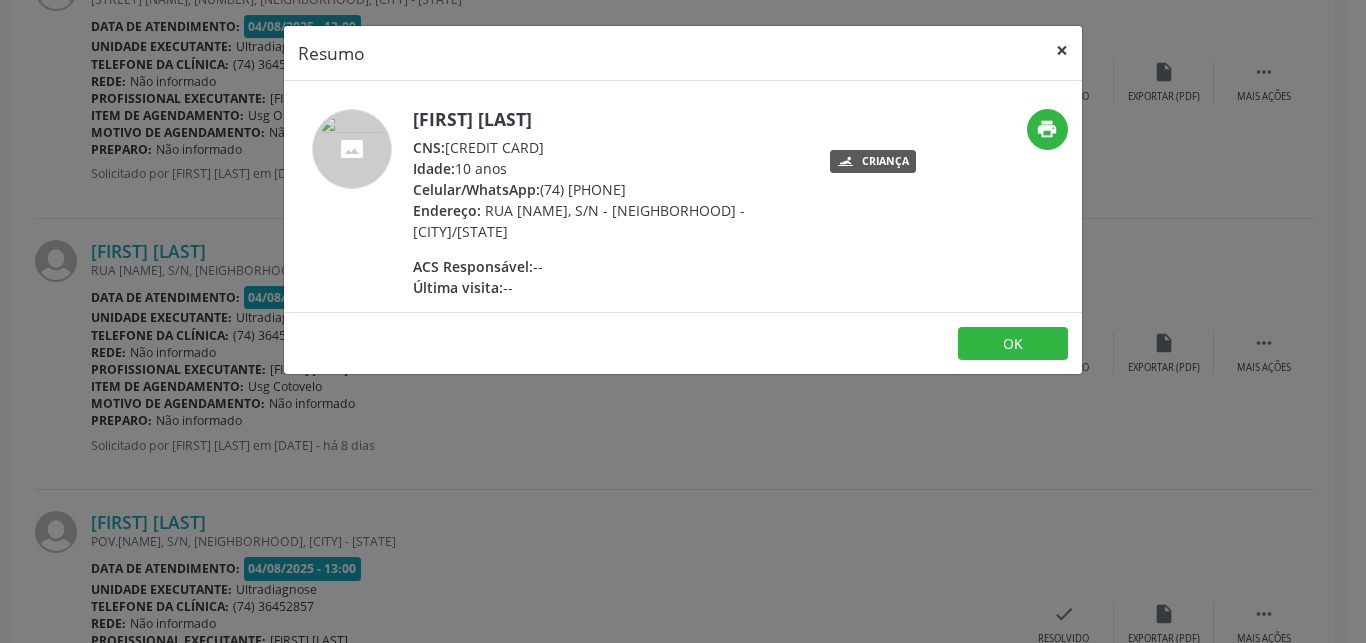 click on "×" at bounding box center (1062, 50) 